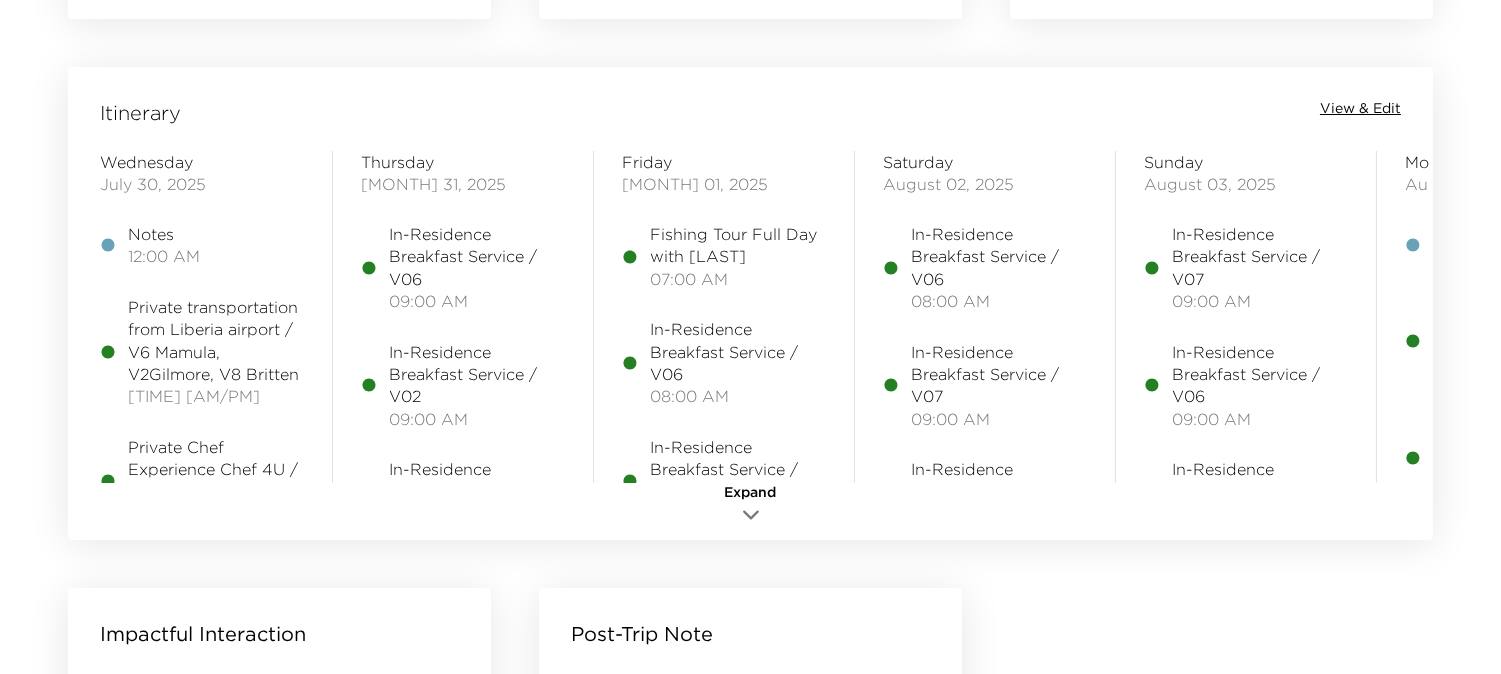 scroll, scrollTop: 1777, scrollLeft: 0, axis: vertical 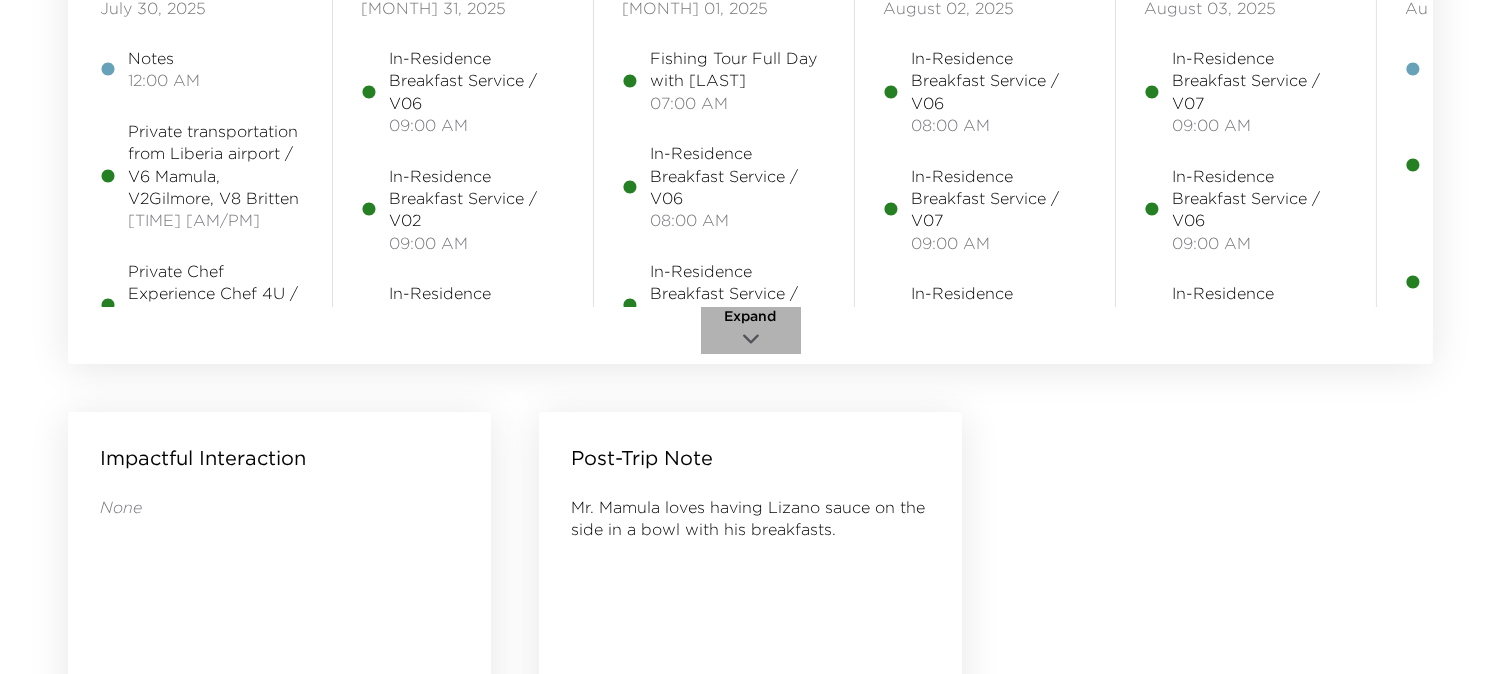click 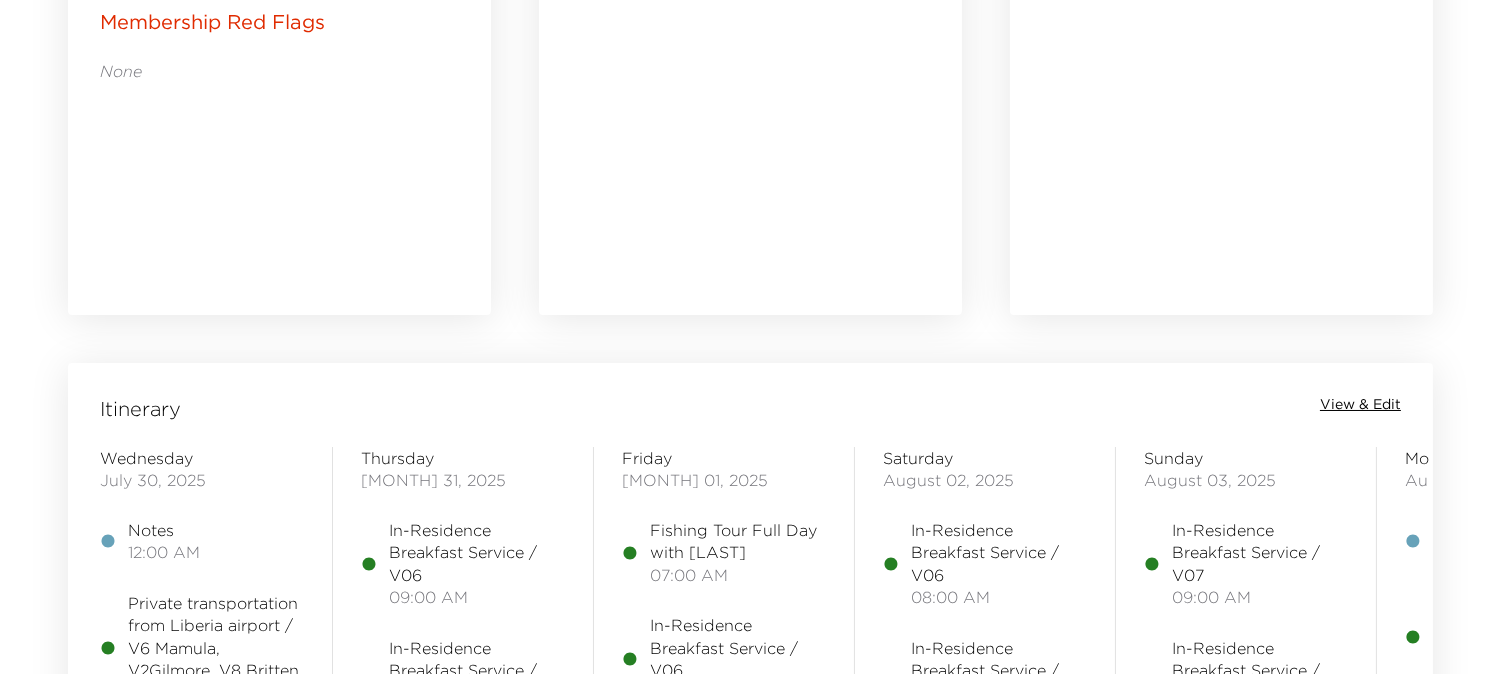 scroll, scrollTop: 1222, scrollLeft: 0, axis: vertical 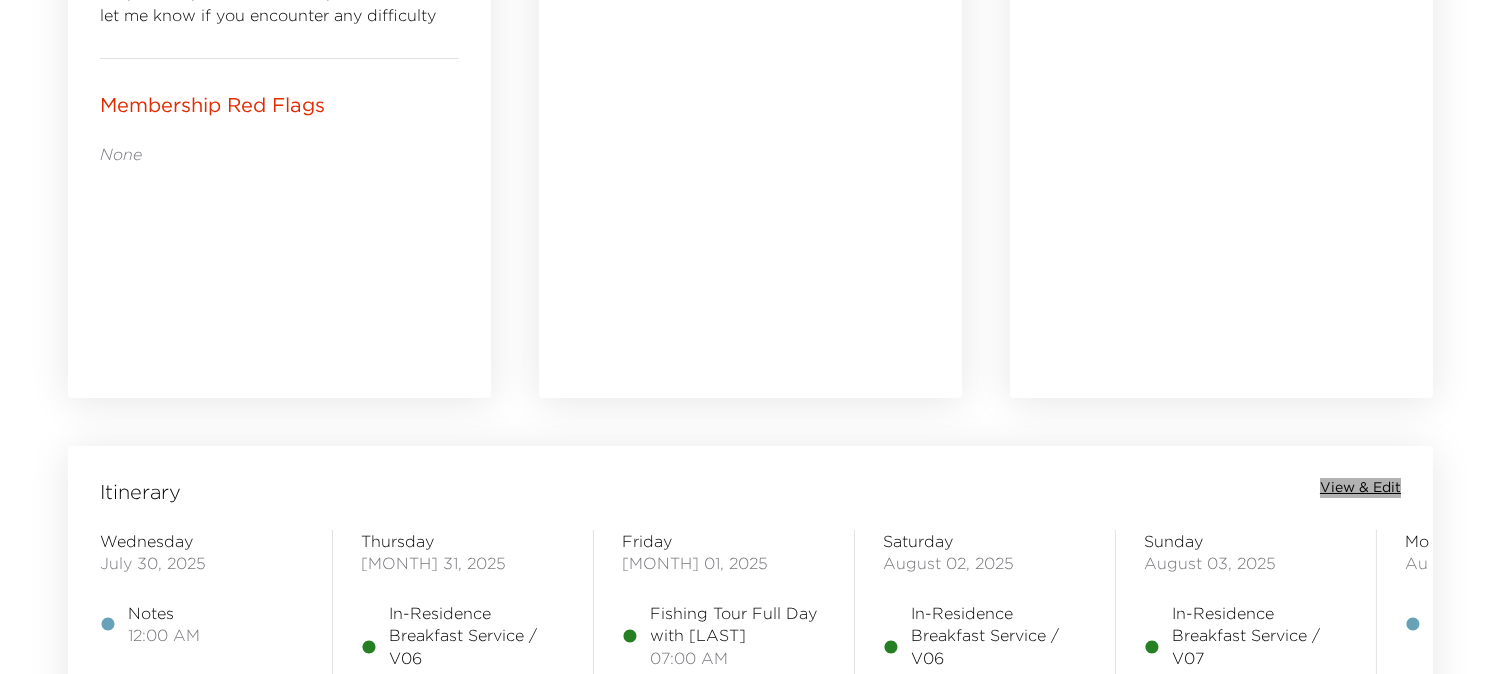 click on "View & Edit" at bounding box center [1360, 488] 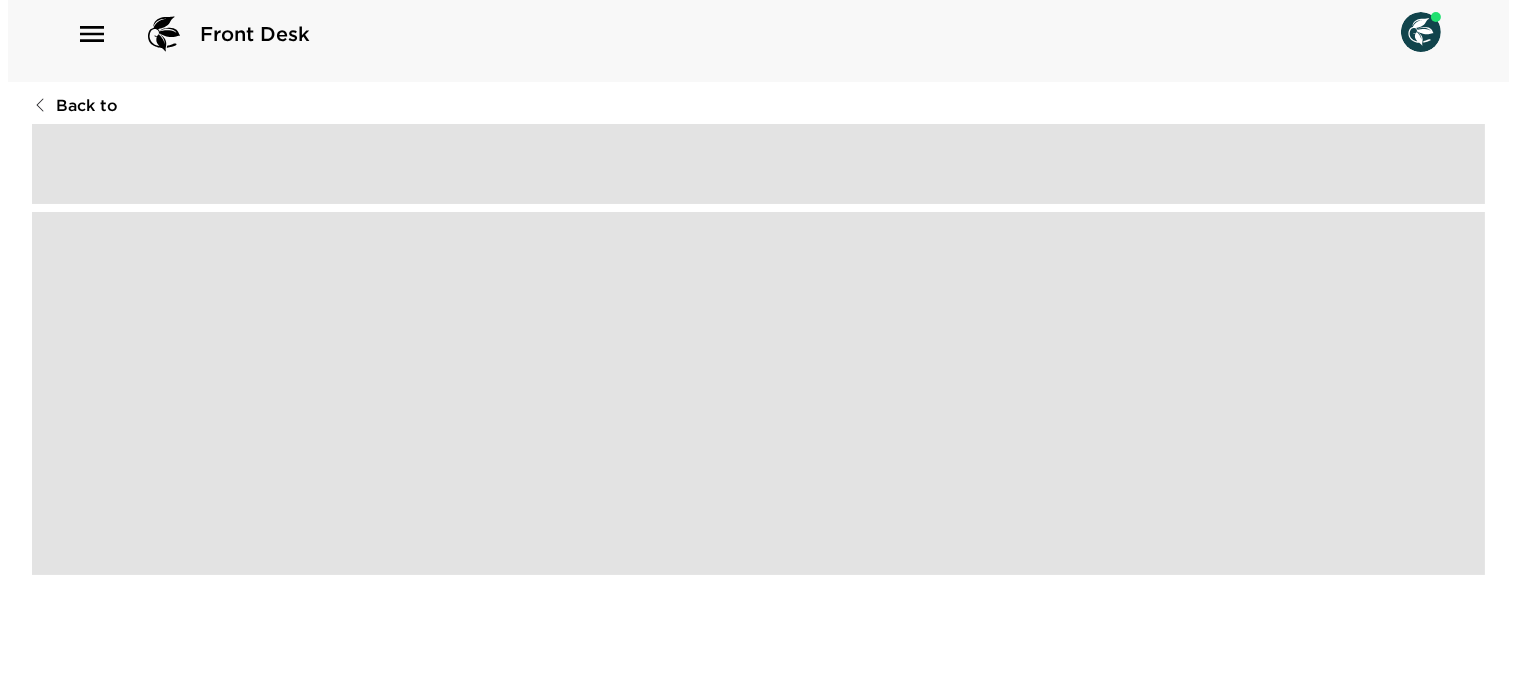 scroll, scrollTop: 0, scrollLeft: 0, axis: both 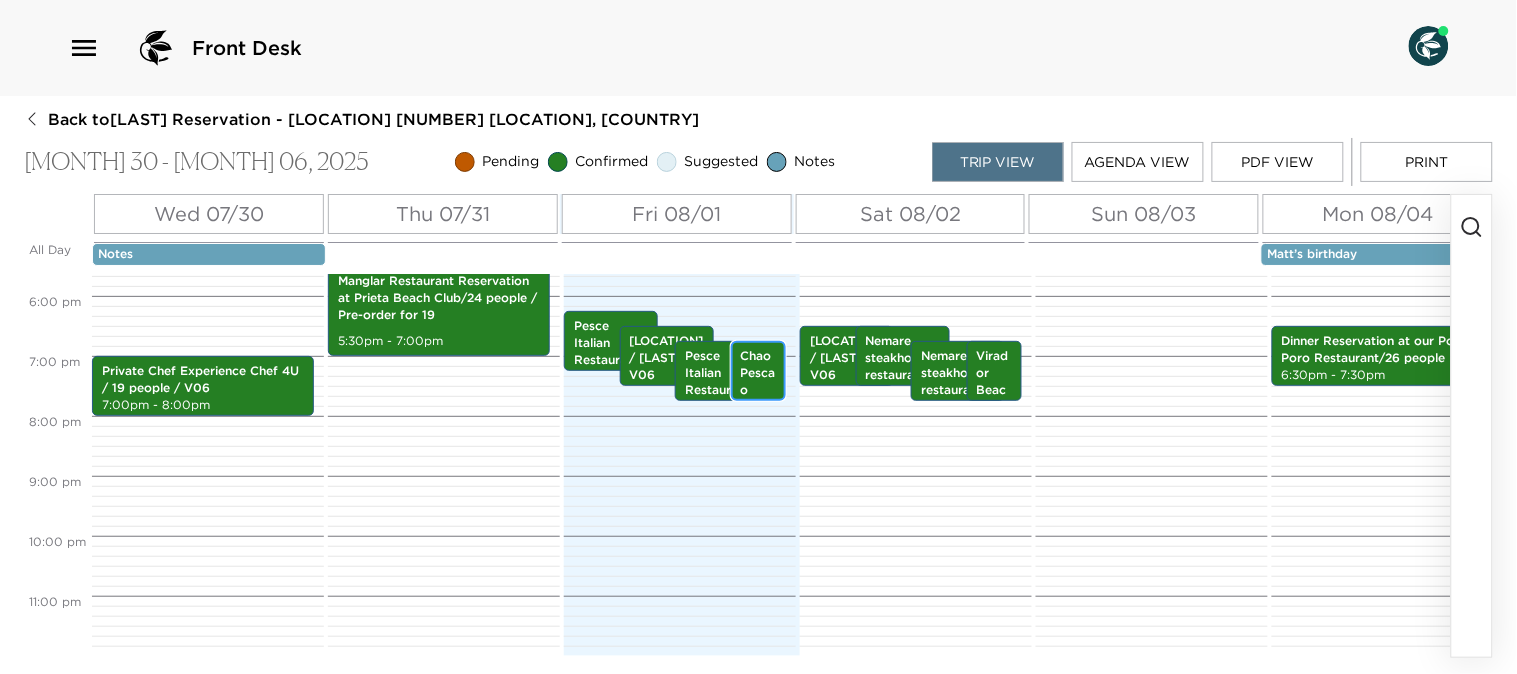 click on "Chao Pescao Restaurant  / Gayheart - kids" at bounding box center (759, 423) 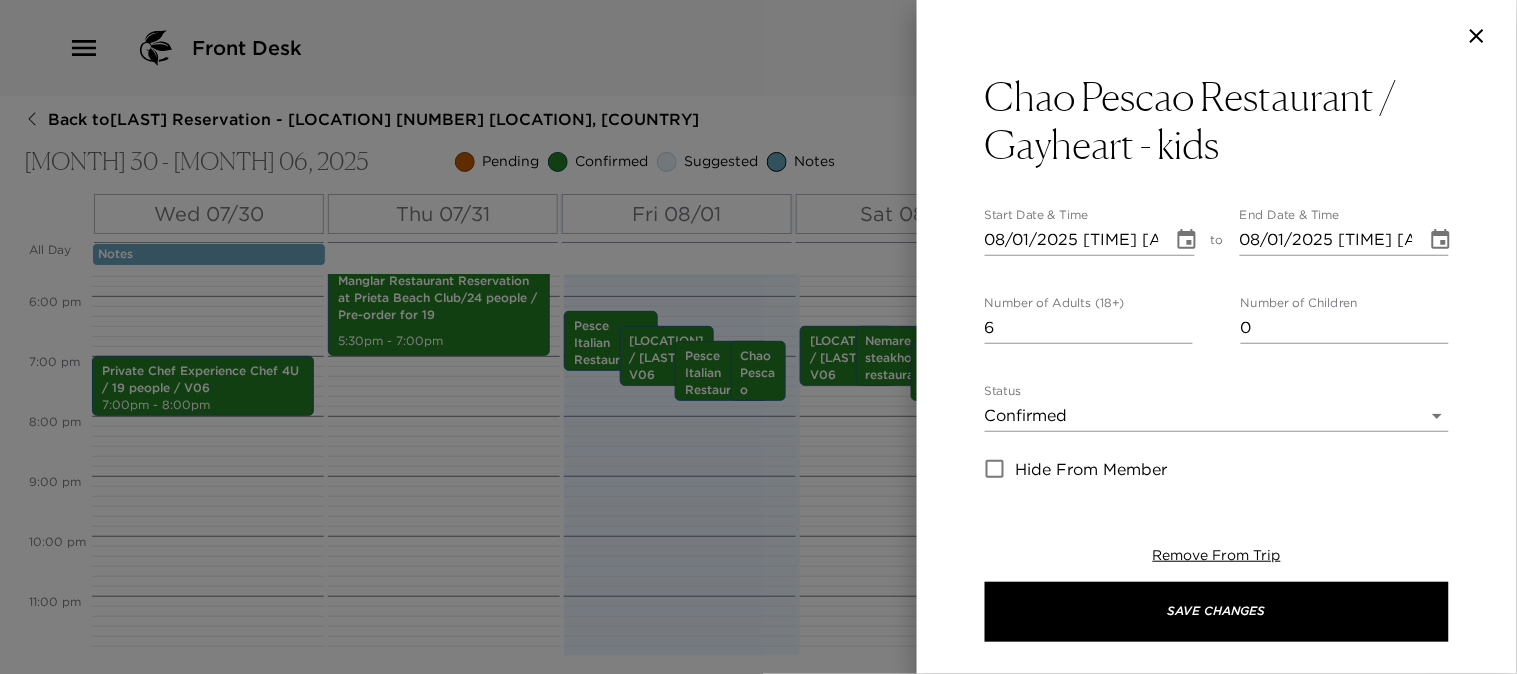click at bounding box center [758, 337] 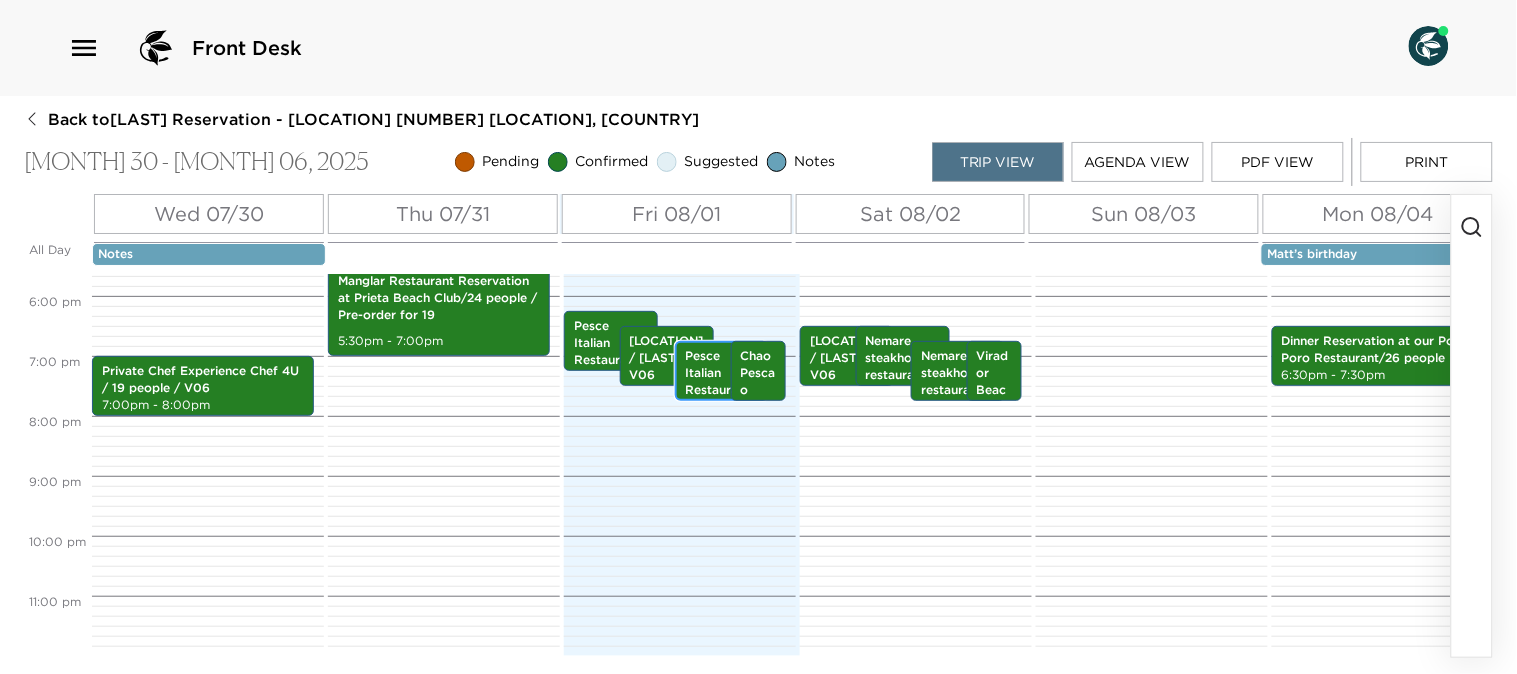 click on "Pesce Italian Restaurant at Four Seasons Resort / Shane Switzer V06" at bounding box center [722, 423] 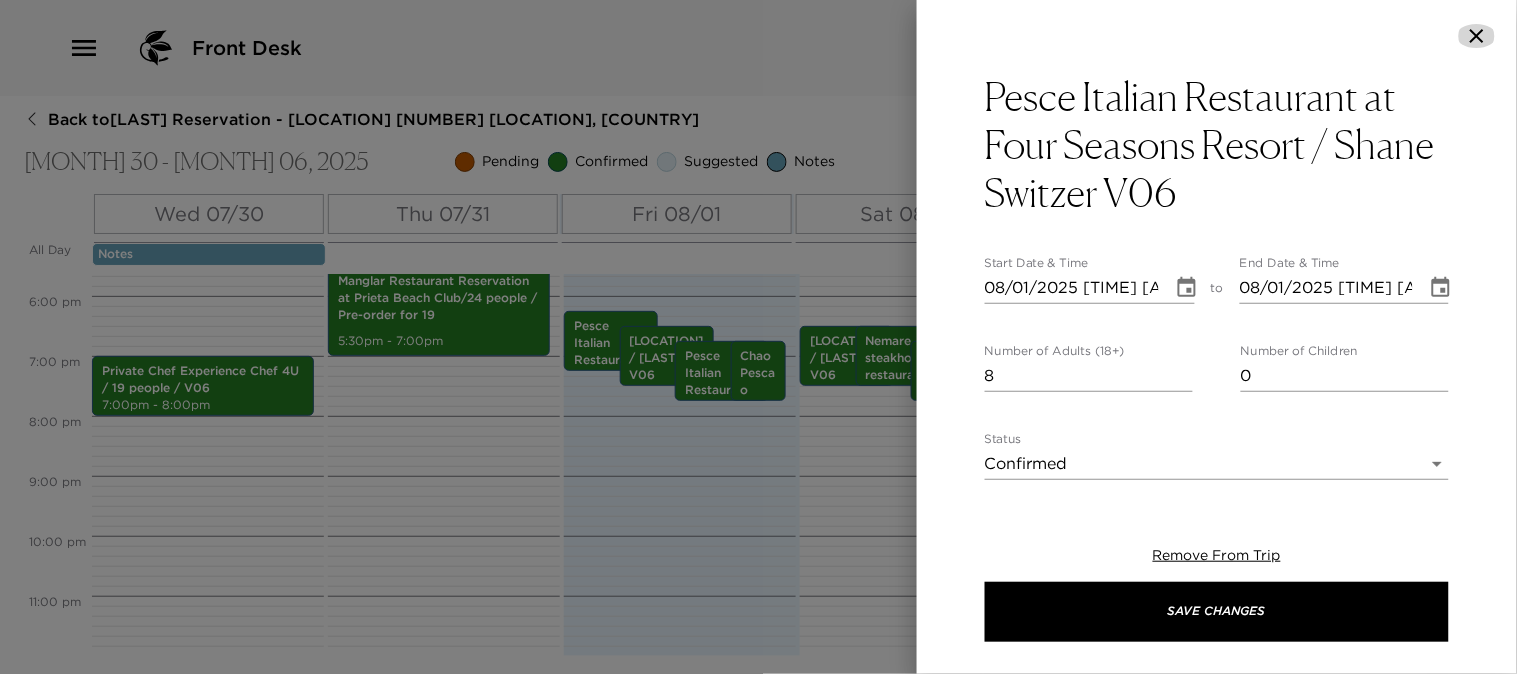 click 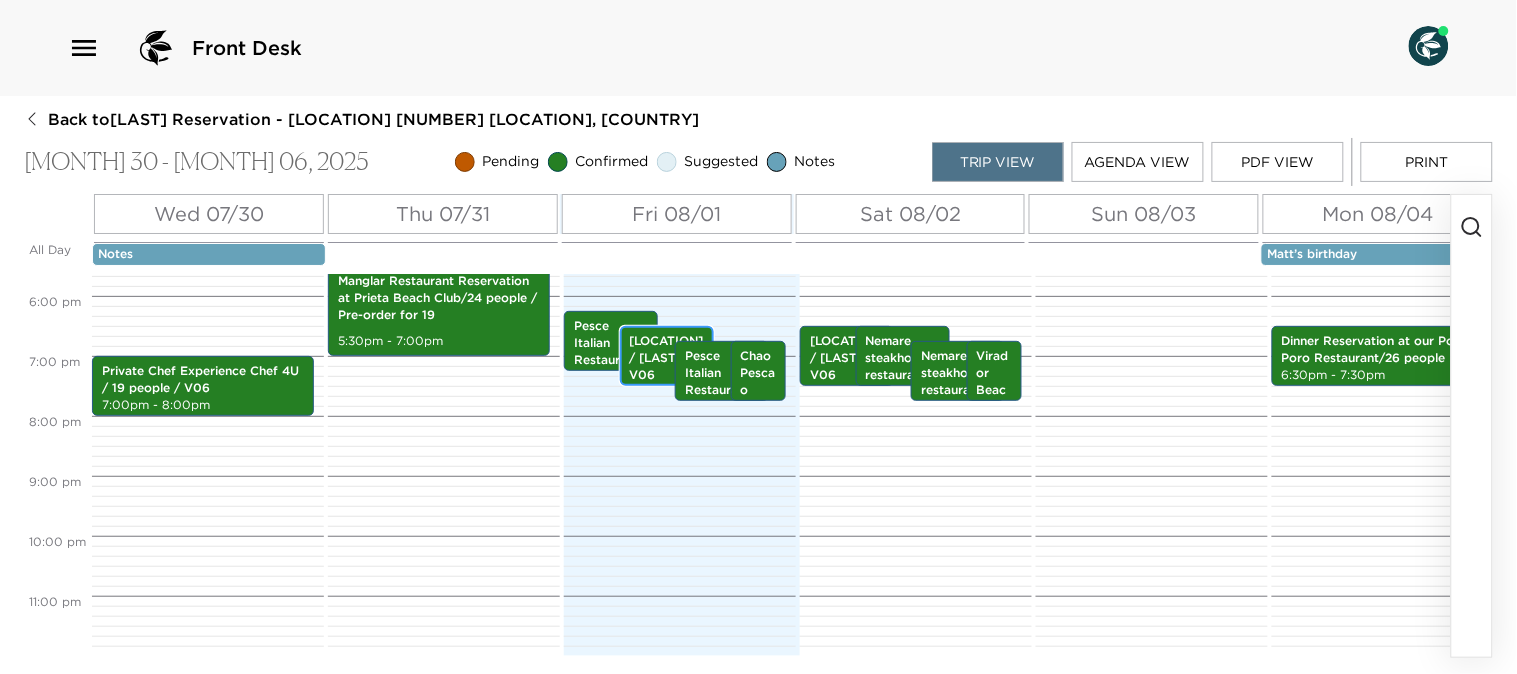 click on "[LOCATION] / [LAST] V06" at bounding box center (667, 358) 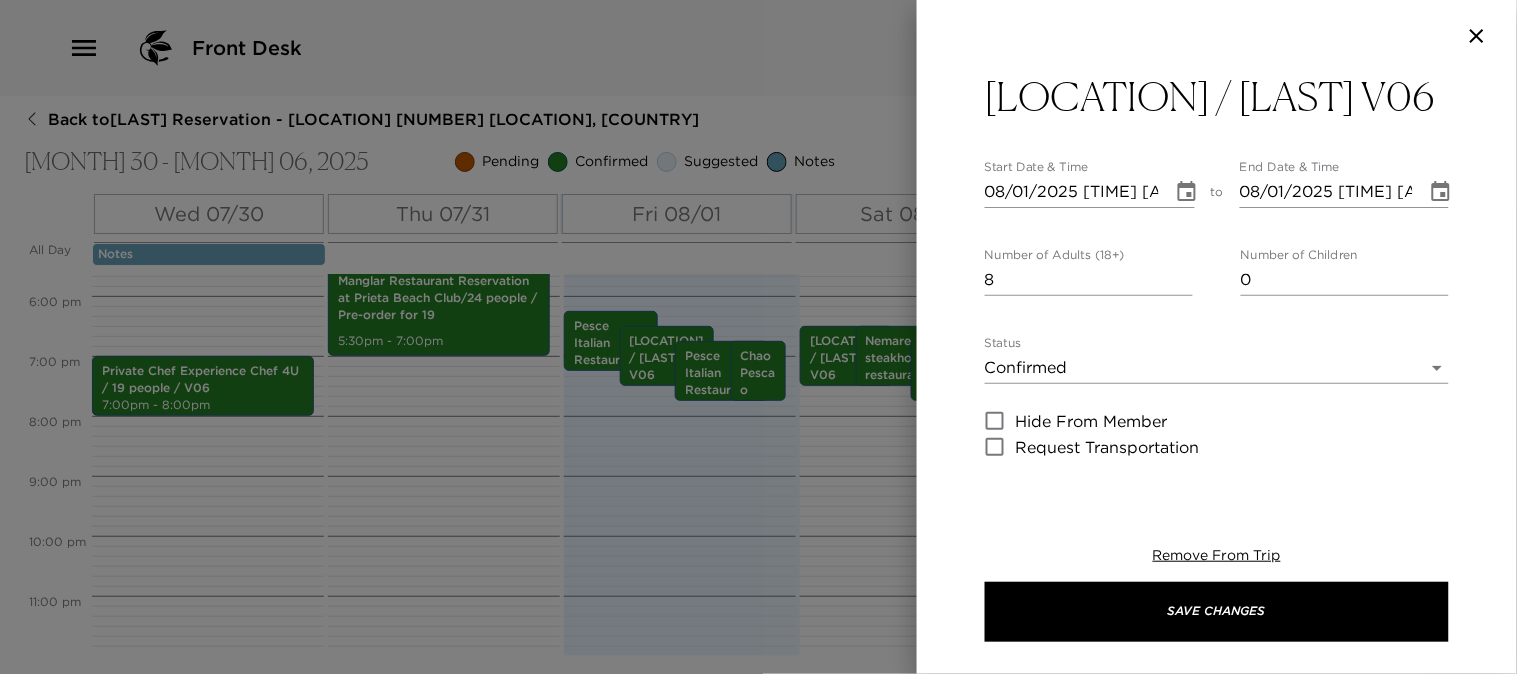 click 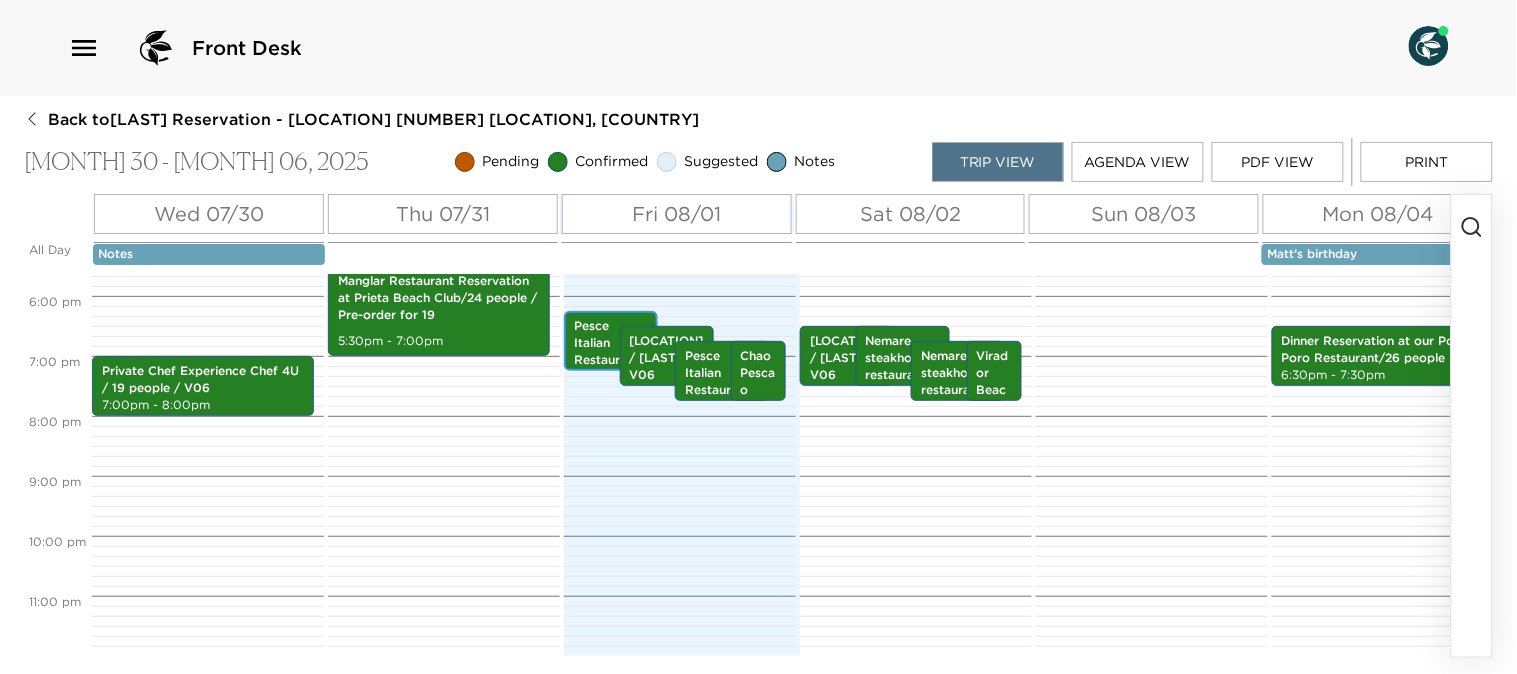 click on "Pesce Italian Restaurant at Four Seasons Resort / Gayharts V07" at bounding box center (611, 385) 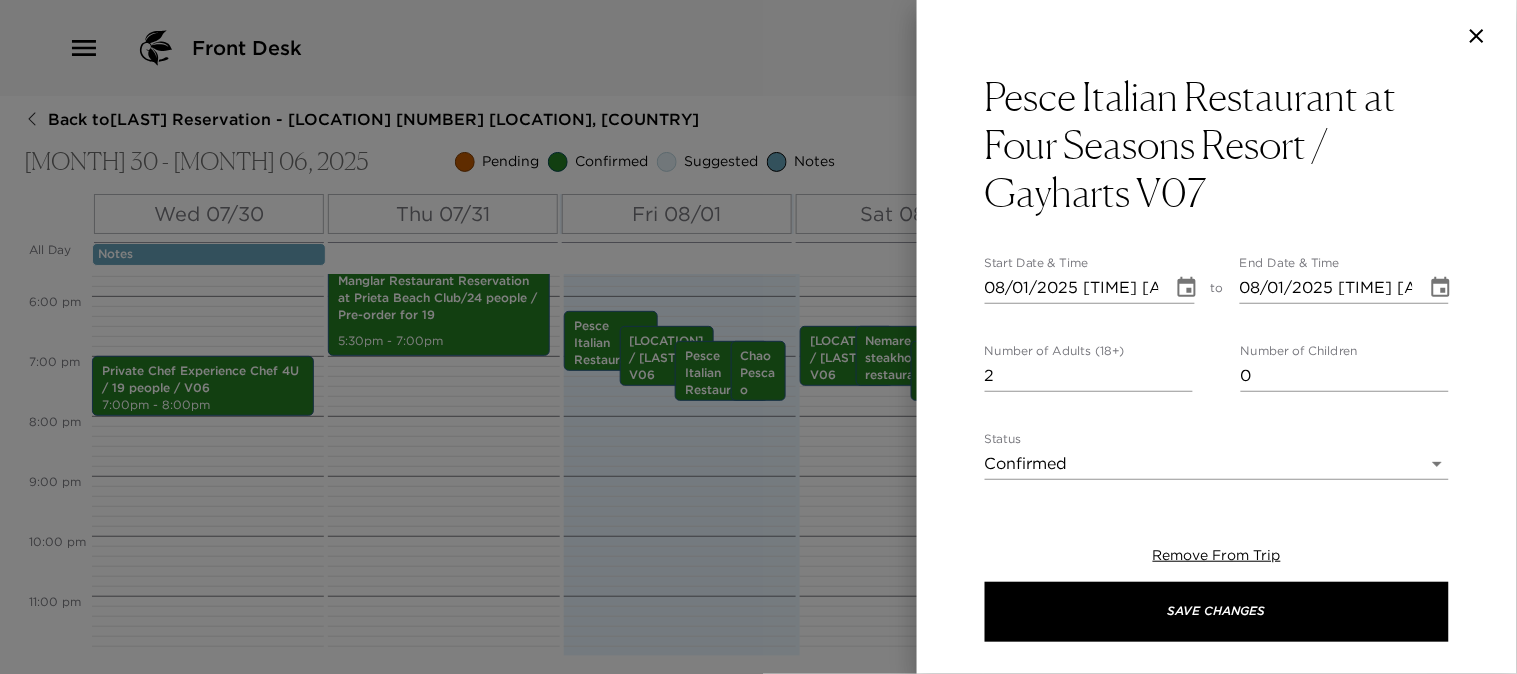click at bounding box center [758, 337] 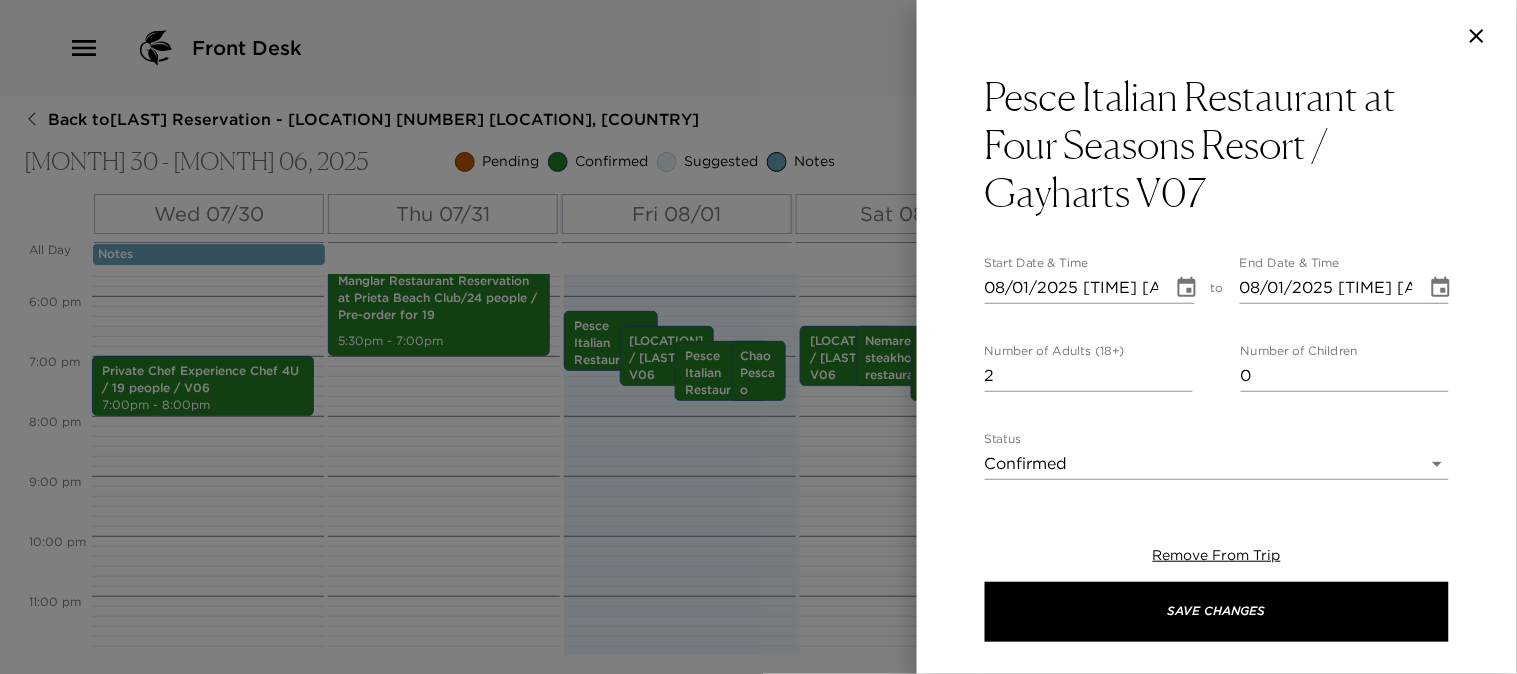 click at bounding box center [758, 337] 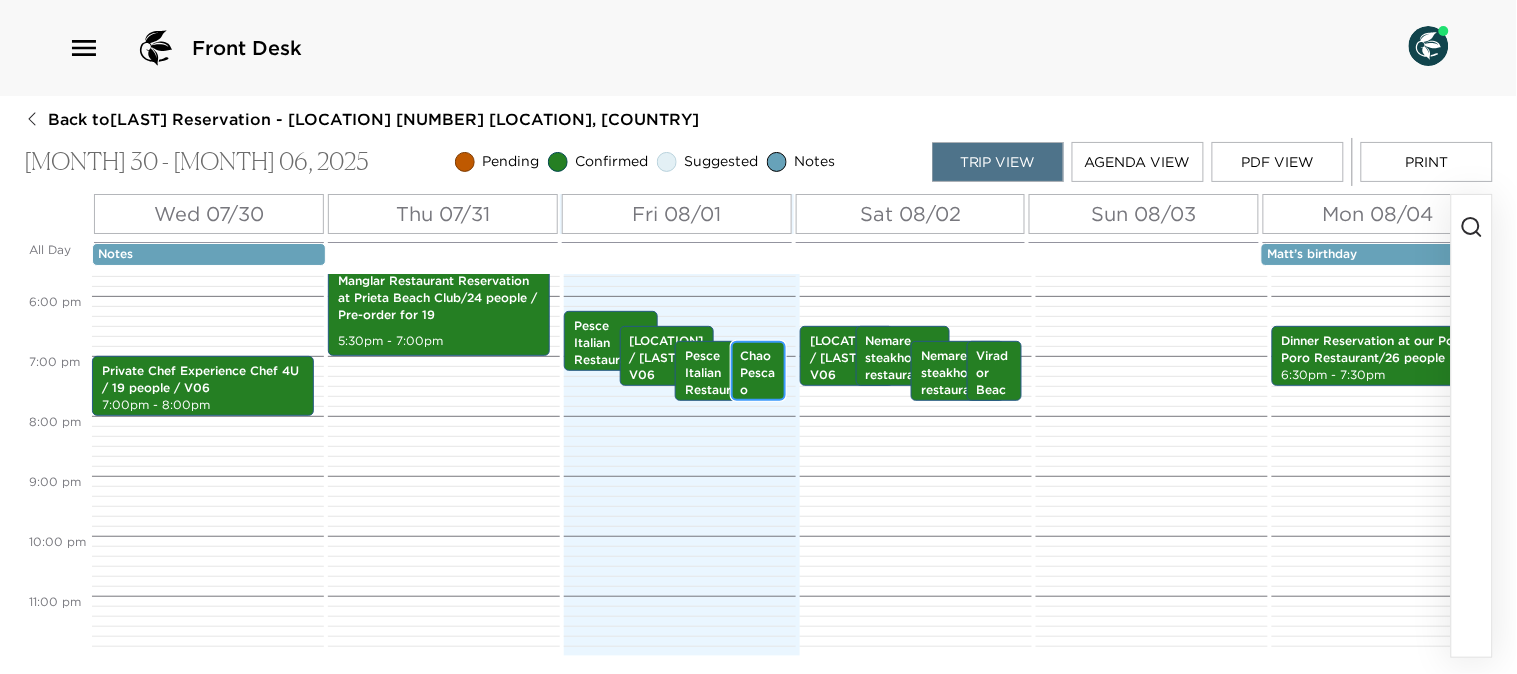 click on "Chao Pescao Restaurant  / Gayheart - kids" at bounding box center [759, 423] 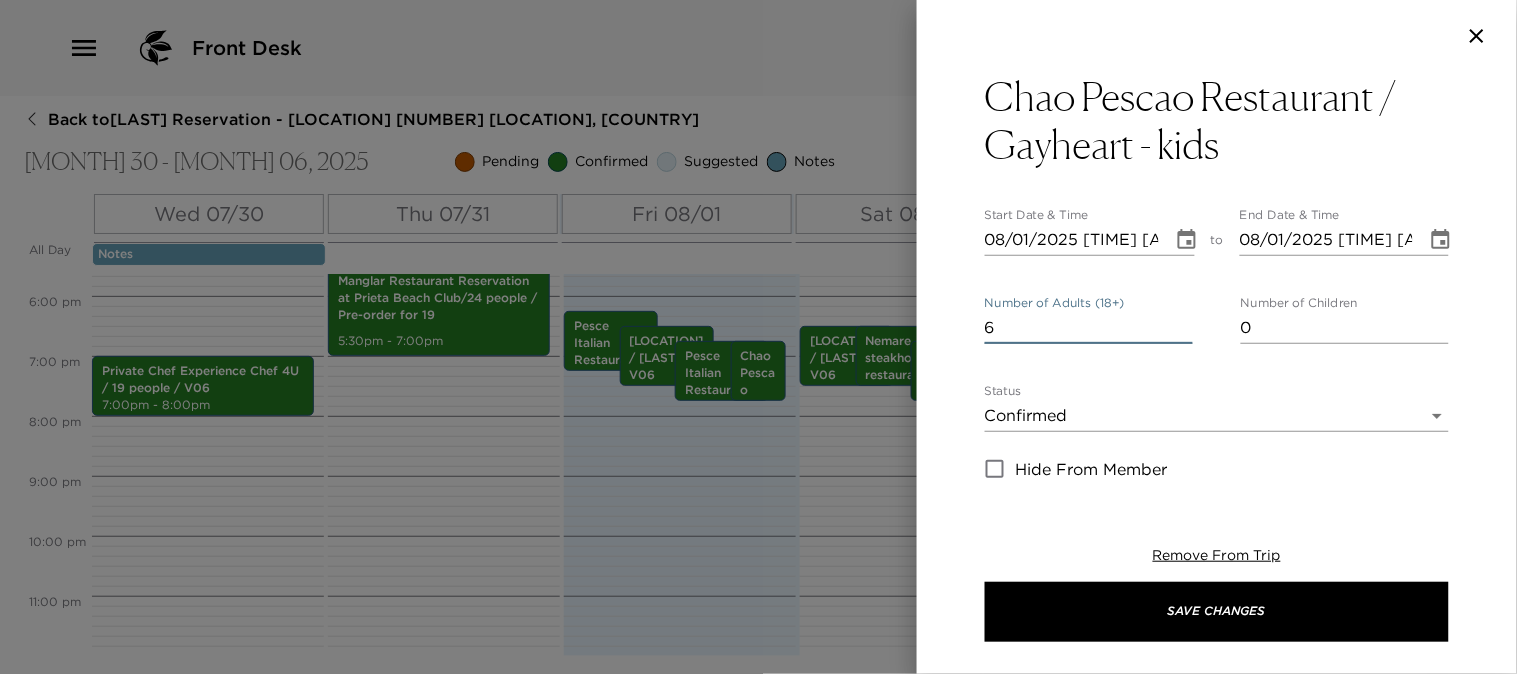 drag, startPoint x: 1015, startPoint y: 336, endPoint x: 910, endPoint y: 336, distance: 105 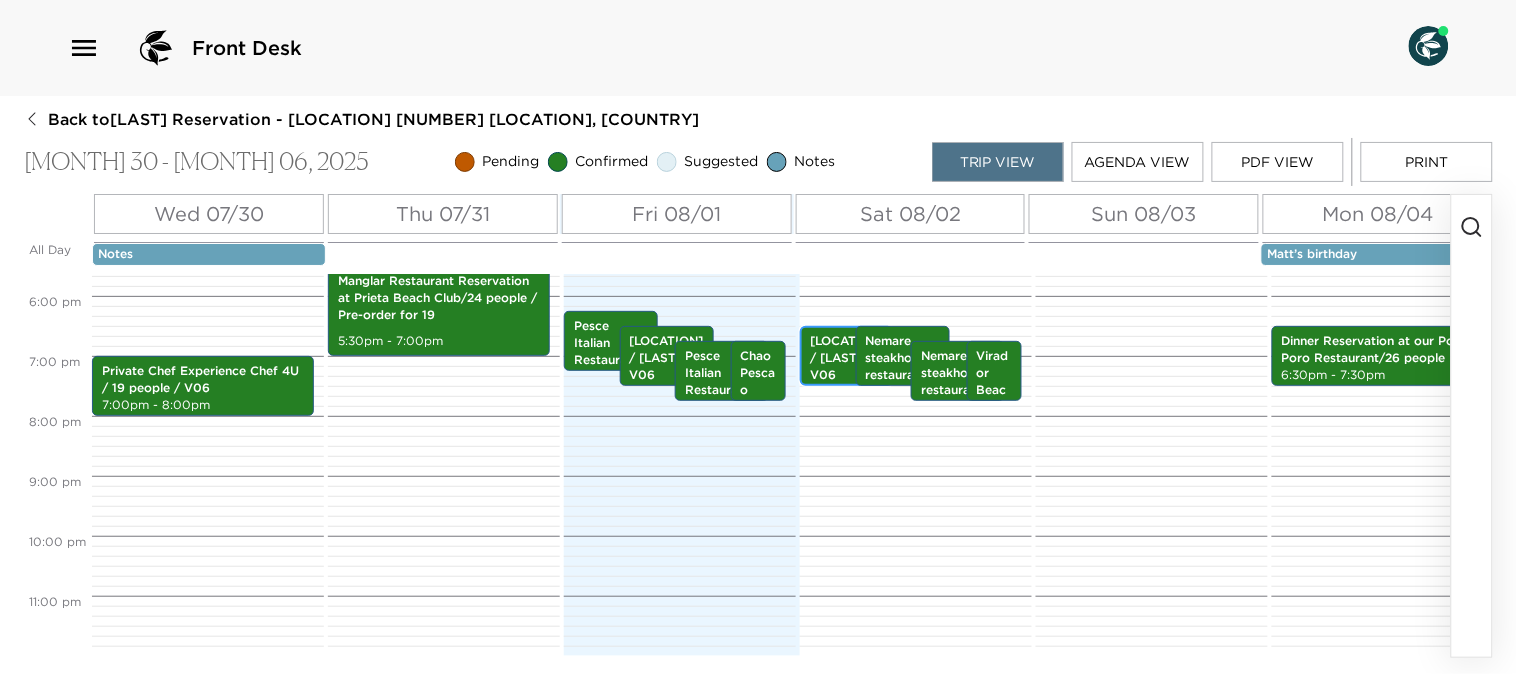 click on "[LOCATION] / [LAST] V06" at bounding box center [847, 358] 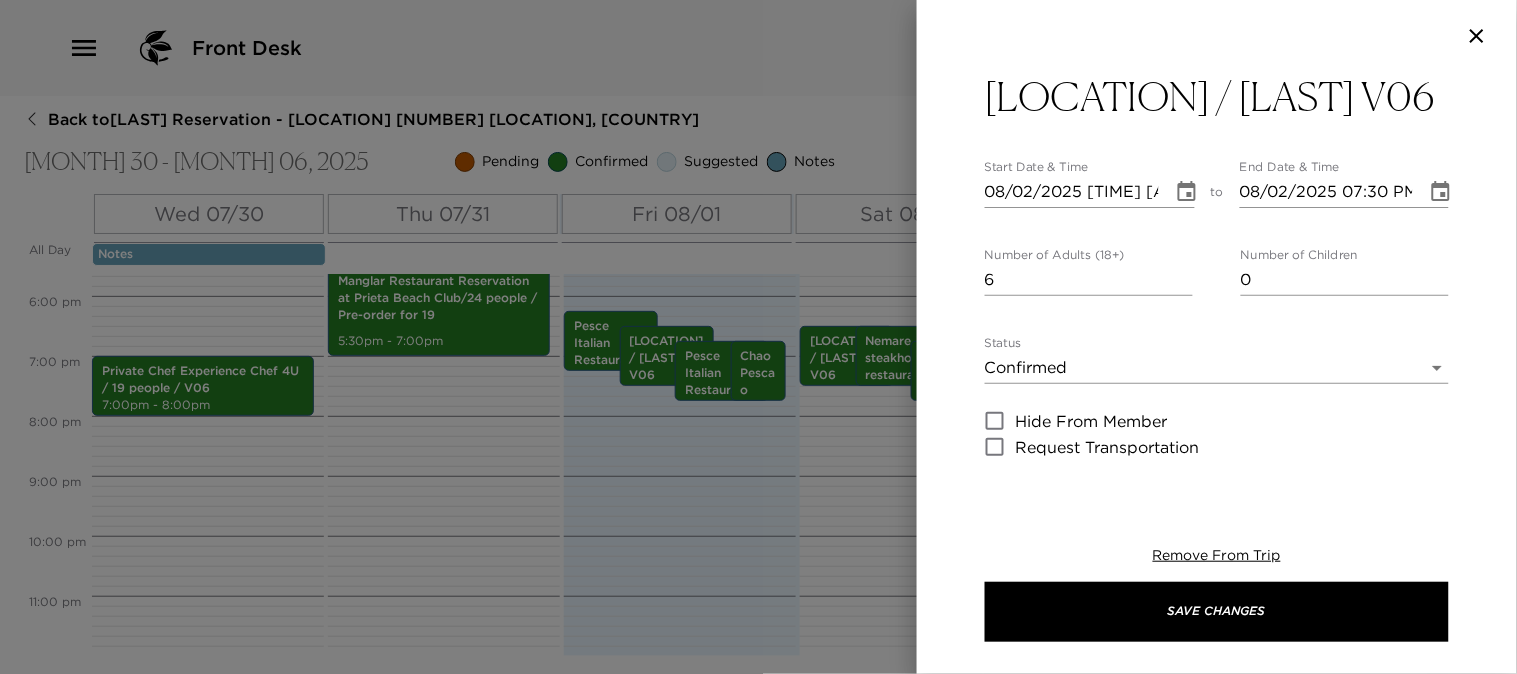 click 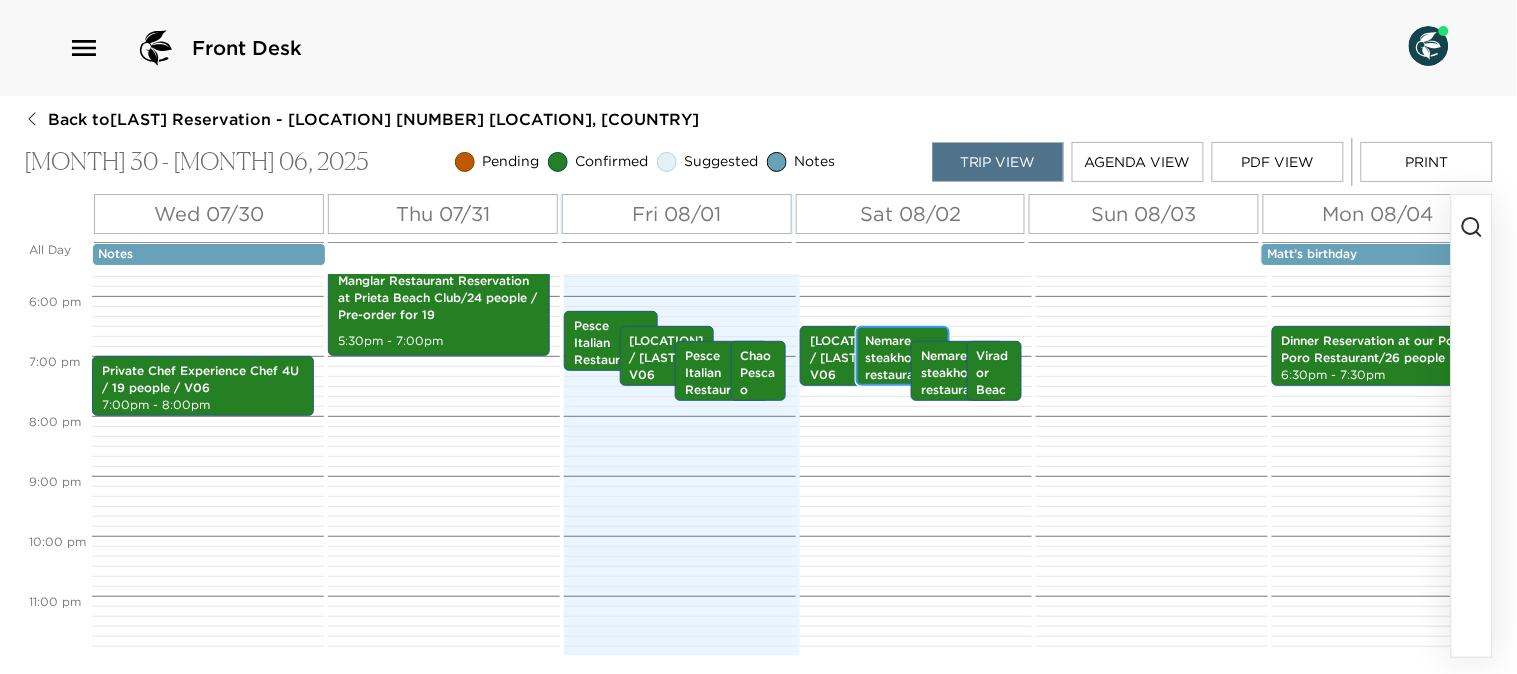 click on "Nemare steakhouse restaurant at Four Seasons golf course / Mr. Britten V08" at bounding box center [903, 400] 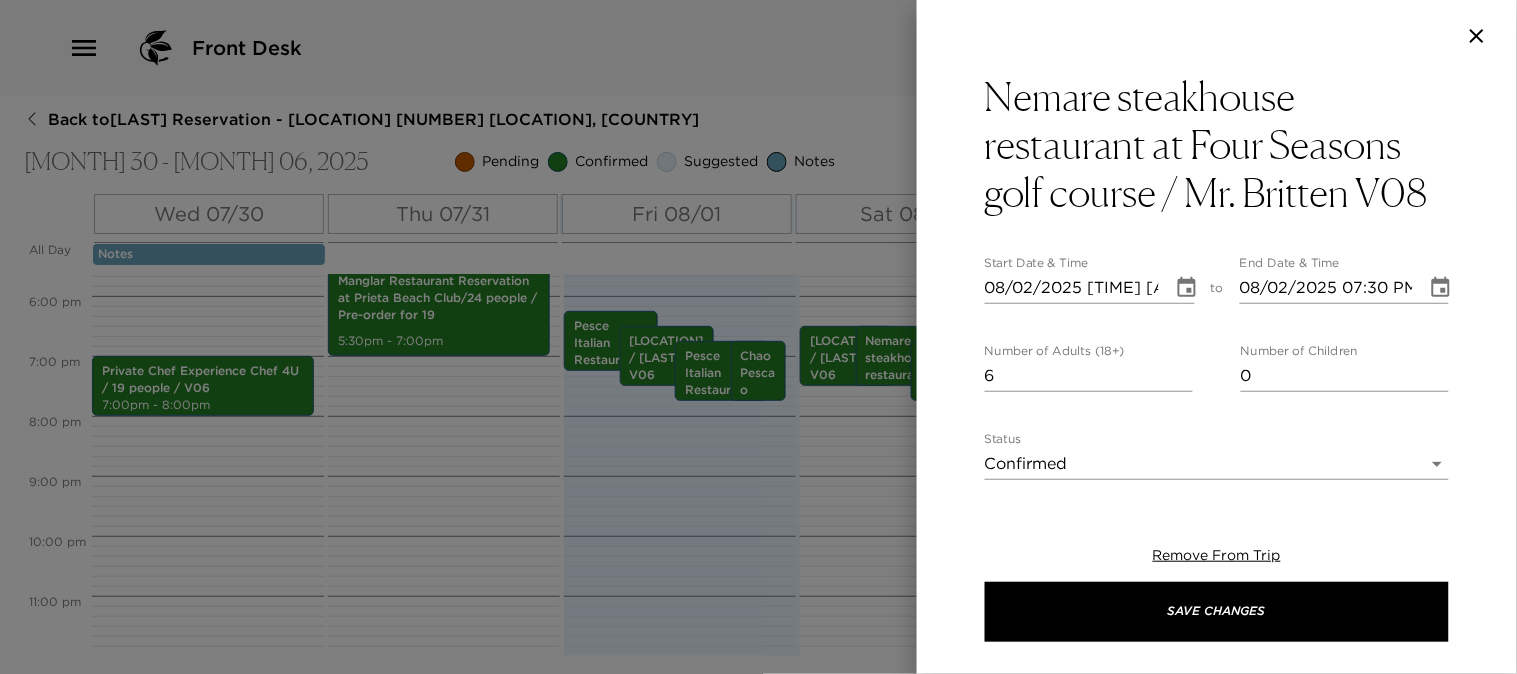 click 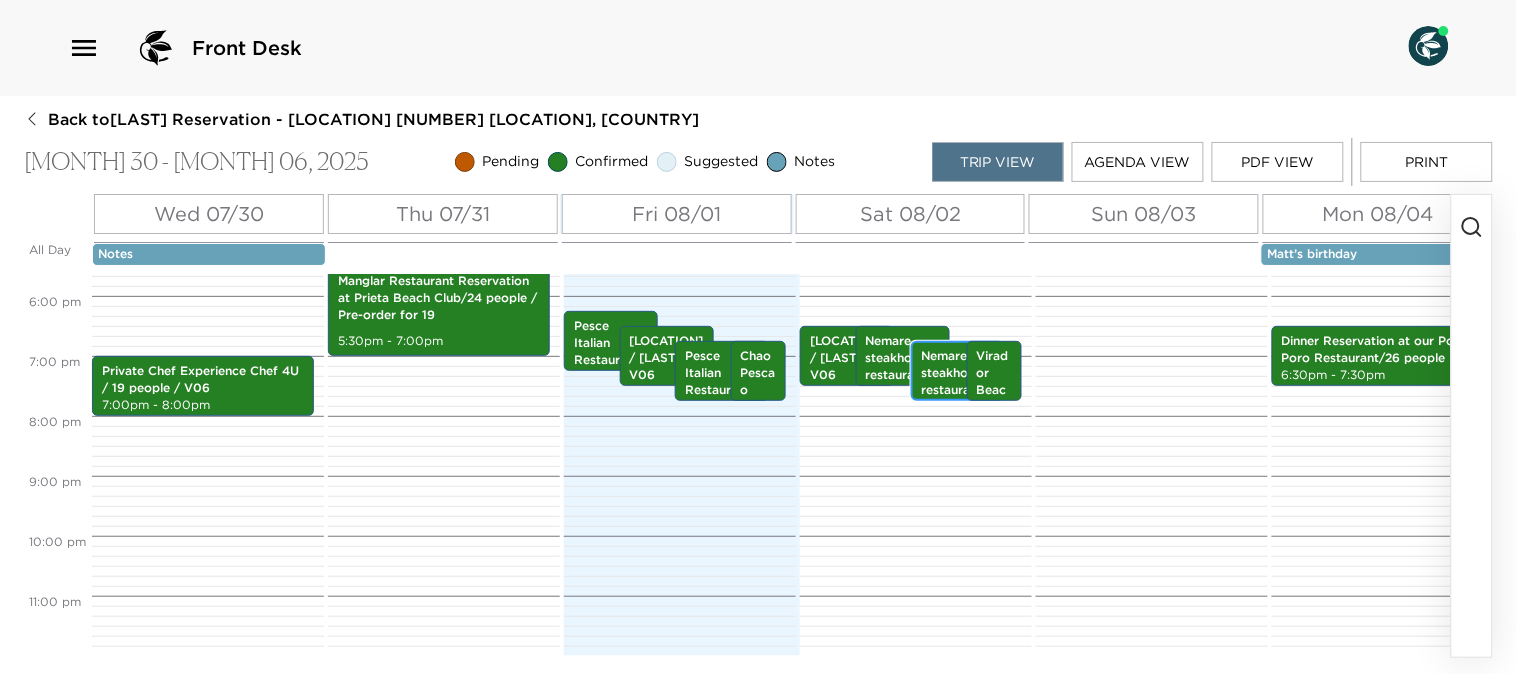 click on "Nemare steakhouse restaurant at Four Seasons golf course /  Mr. Gayhearts V02" at bounding box center [958, 423] 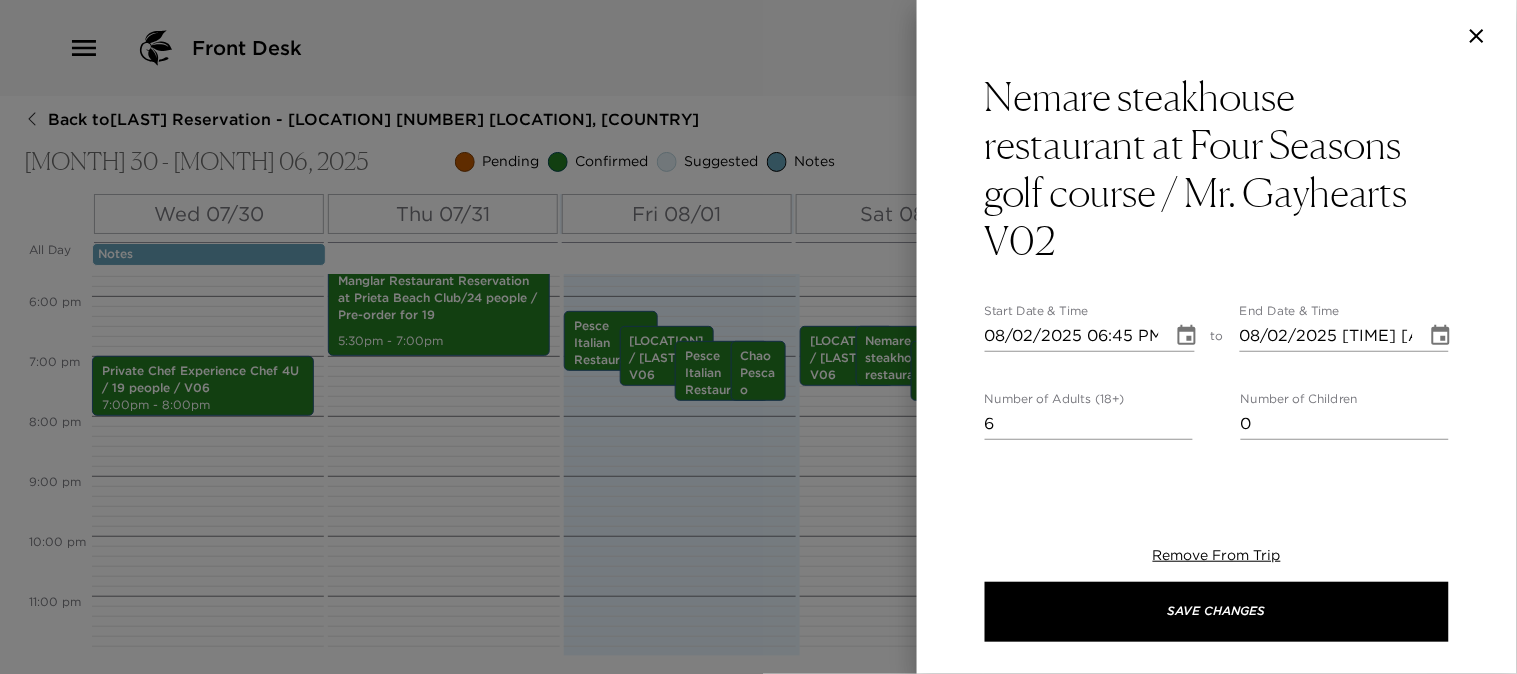 click at bounding box center [758, 337] 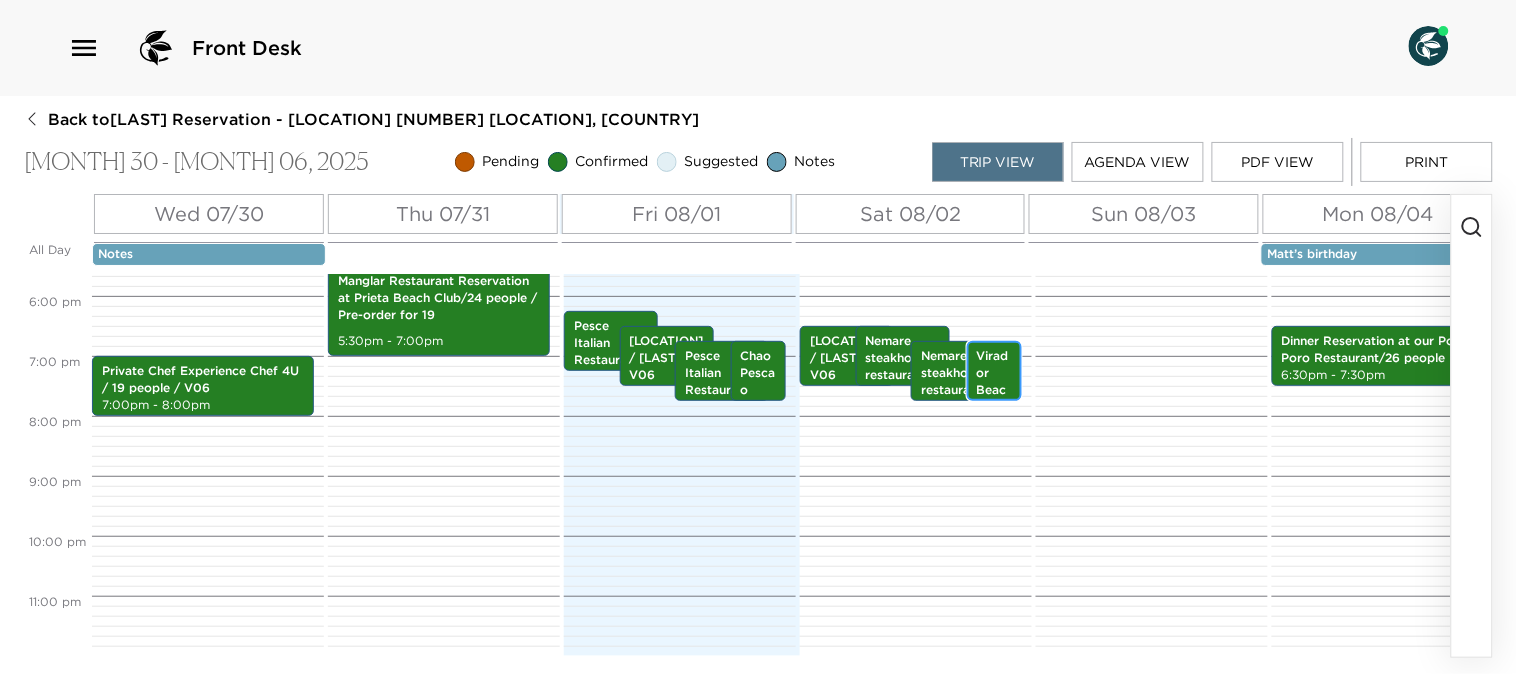 click on "Virador Beach Club / Gayheart - kids" at bounding box center [995, 423] 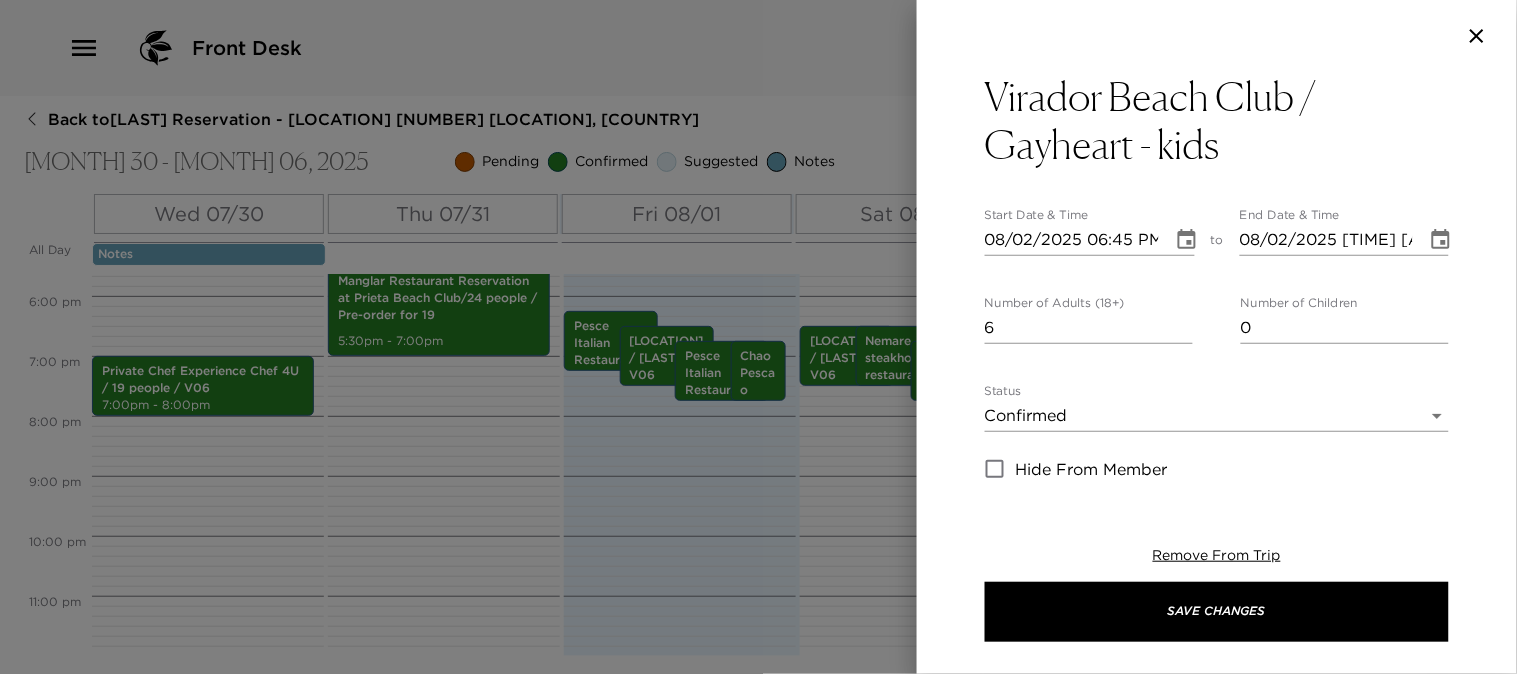 click at bounding box center (758, 337) 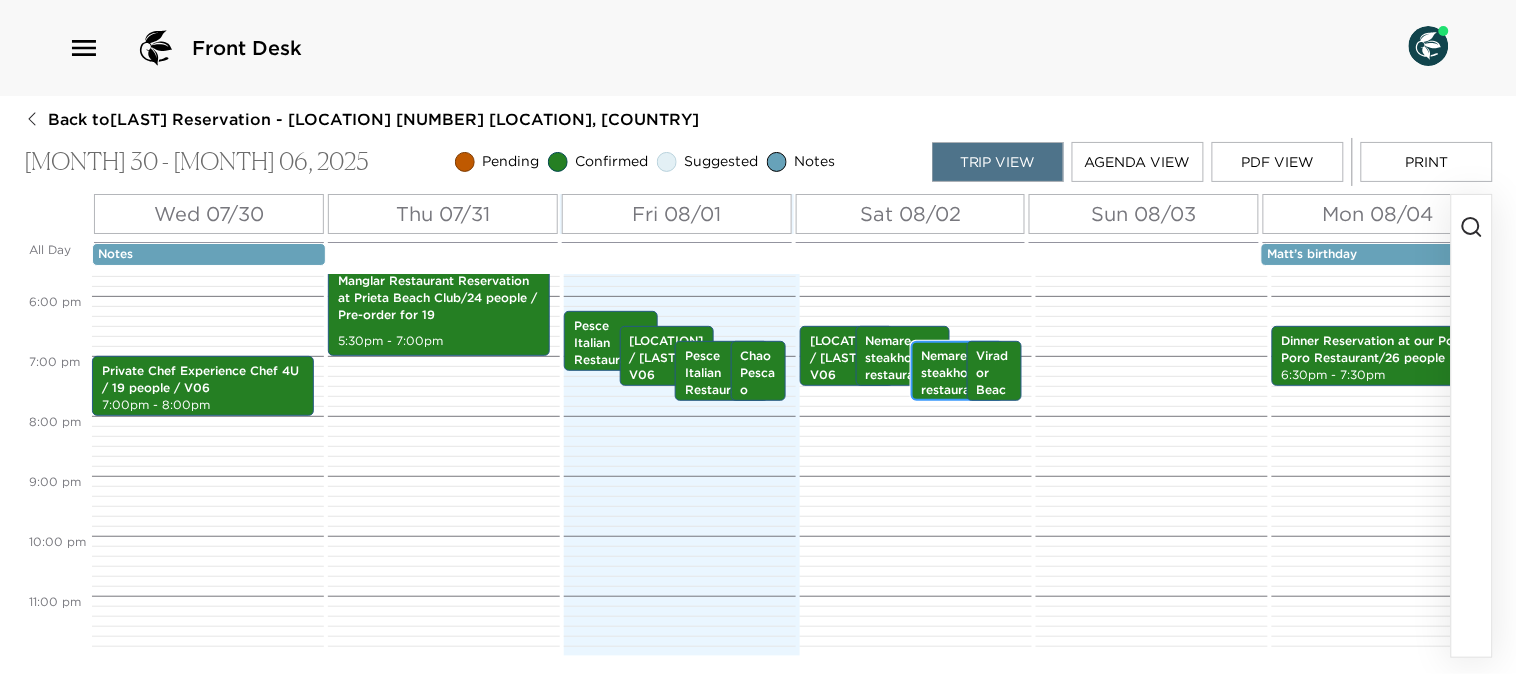 click on "Nemare steakhouse restaurant at Four Seasons golf course /  Mr. Gayhearts V02" at bounding box center [958, 423] 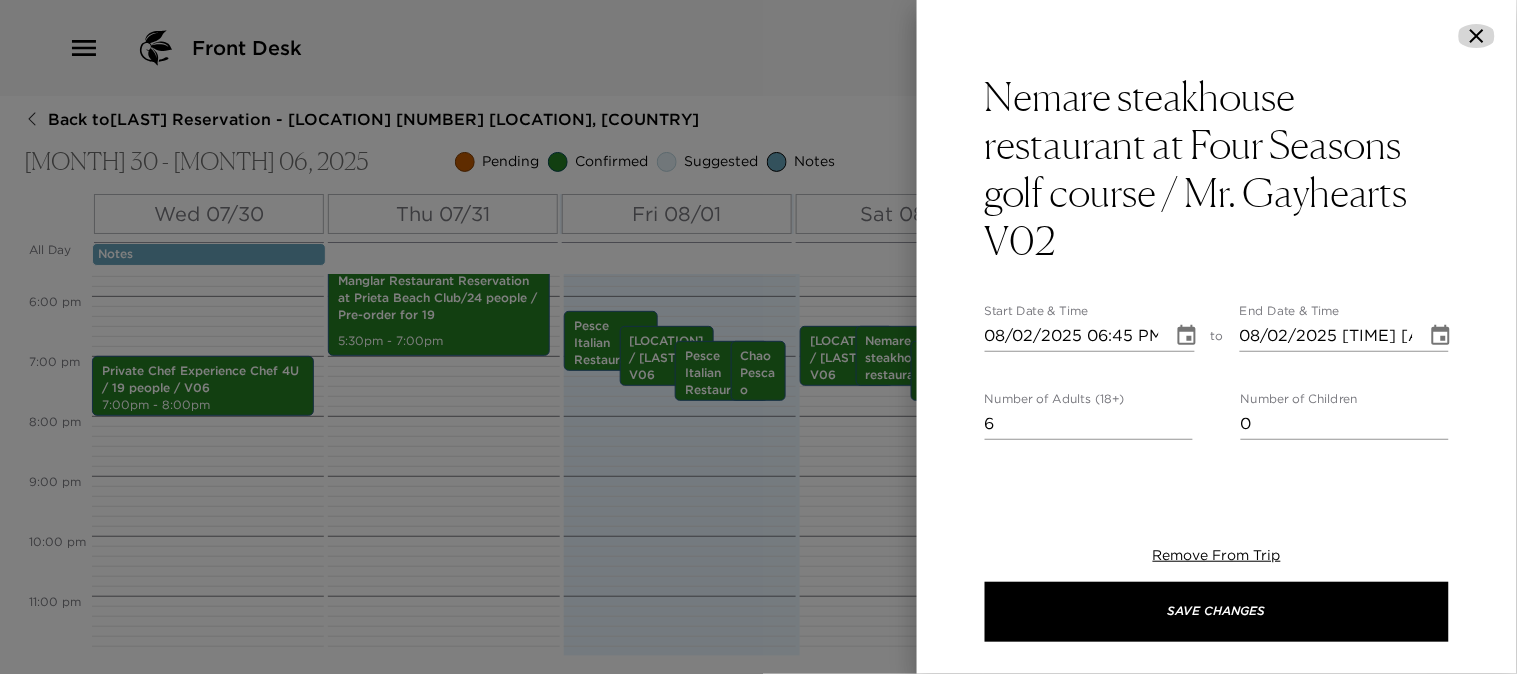 click 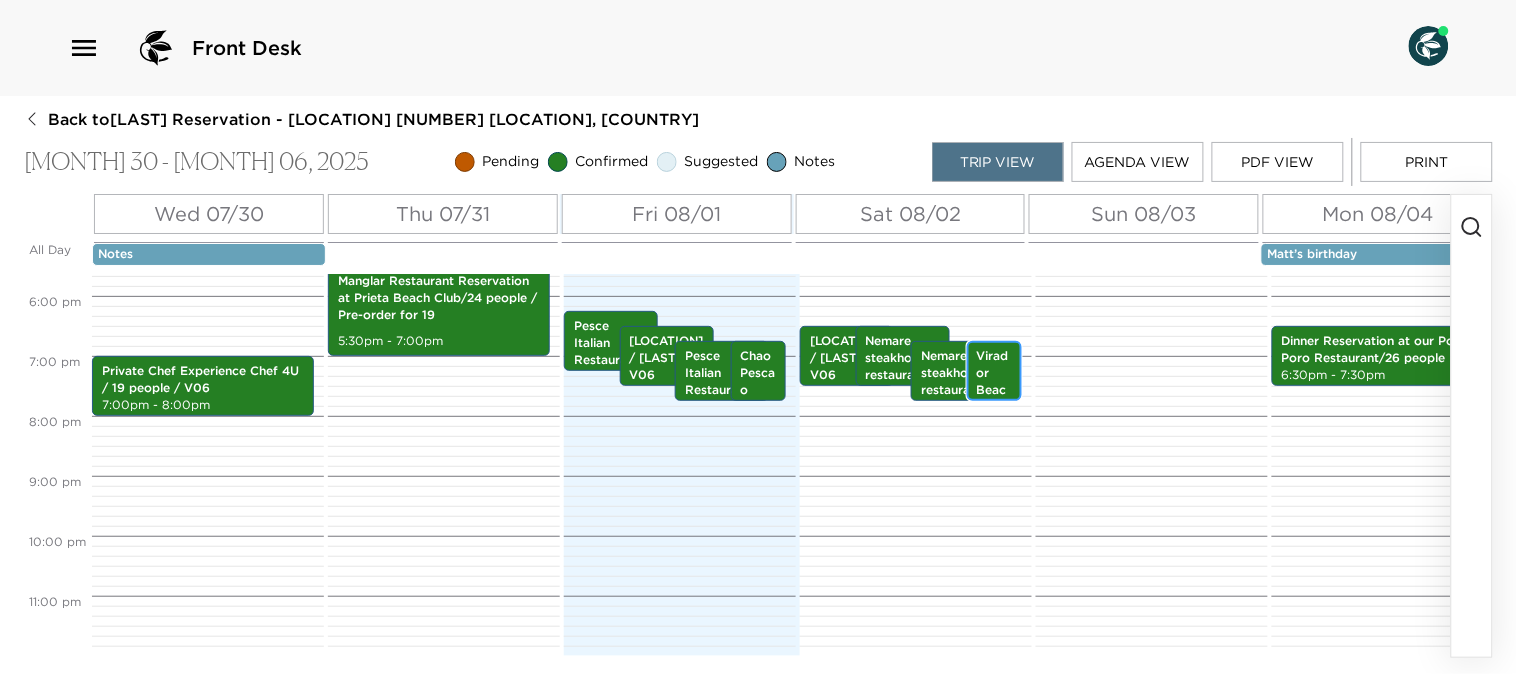 click on "Virador Beach Club / Gayheart - kids" at bounding box center (995, 423) 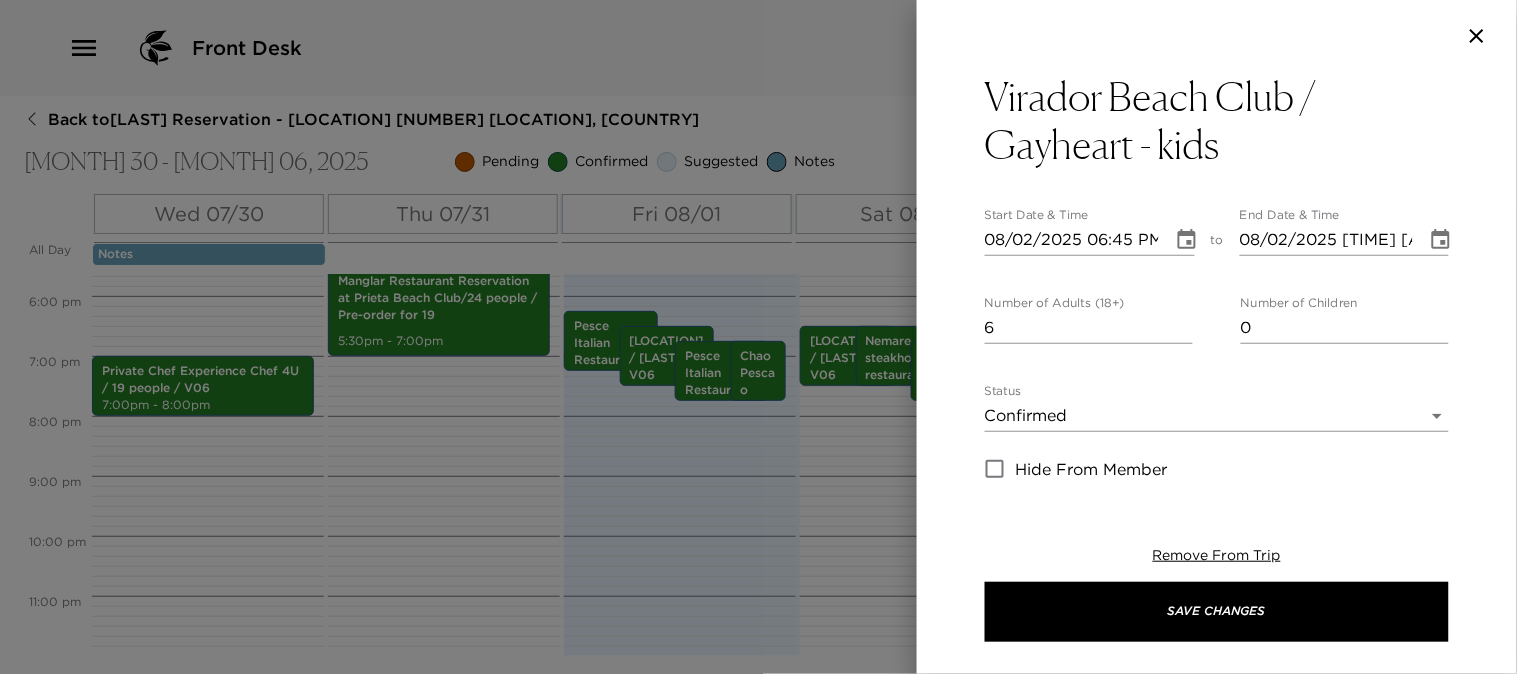 click 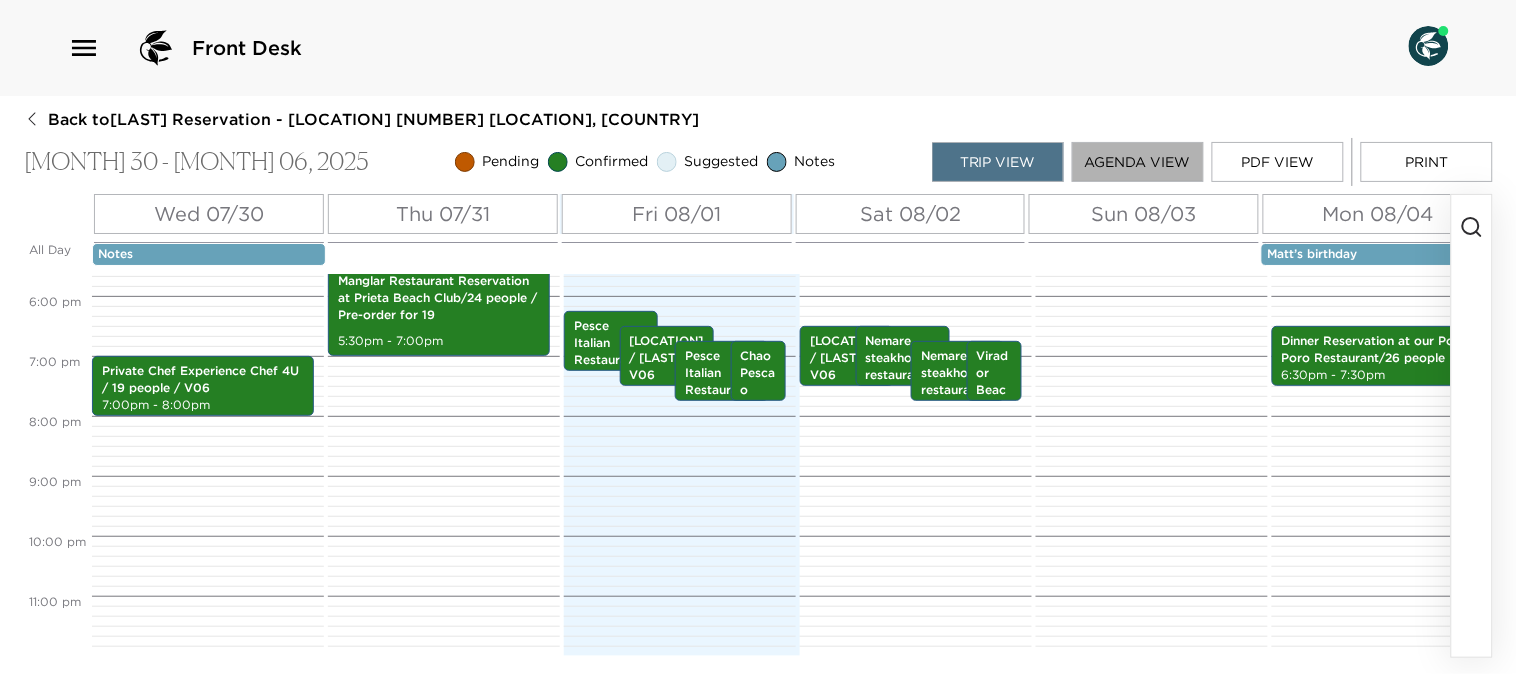 click on "Agenda View" at bounding box center [1138, 162] 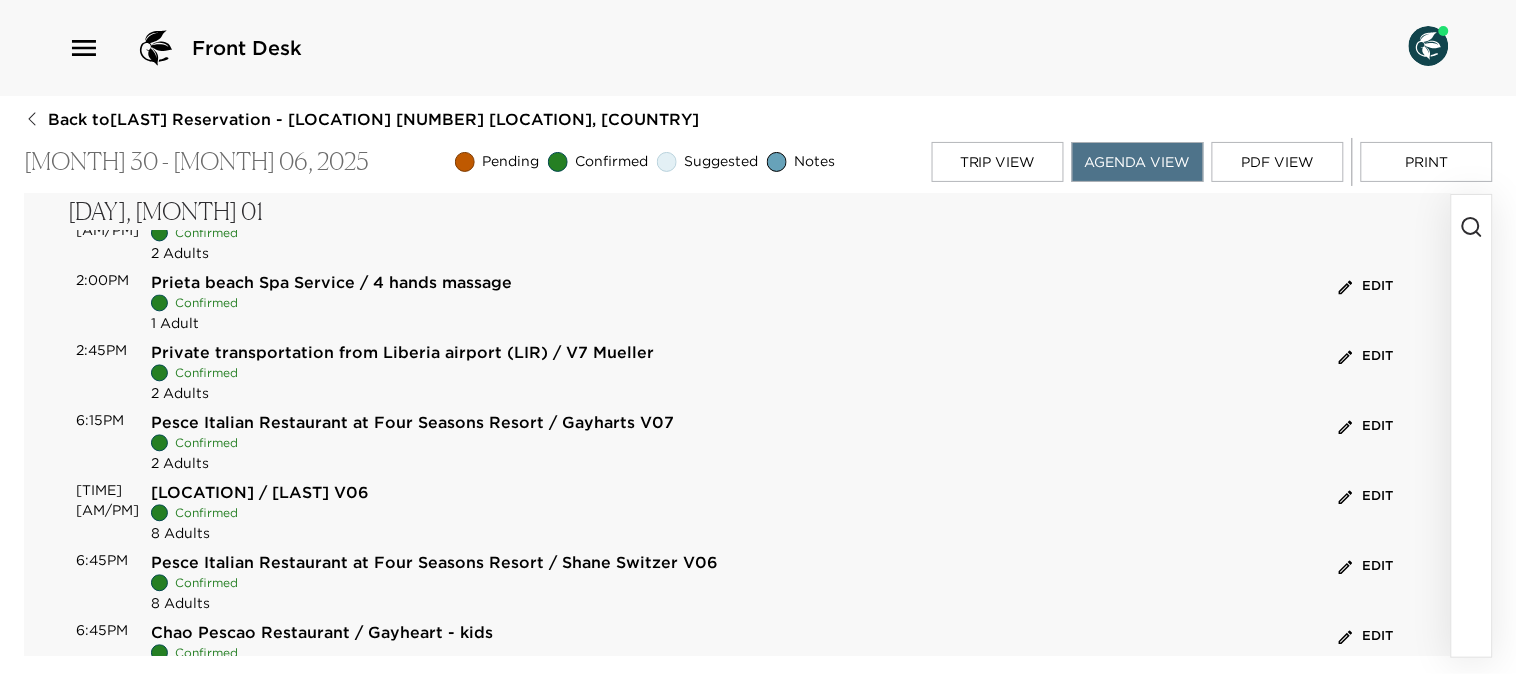 scroll, scrollTop: 1222, scrollLeft: 0, axis: vertical 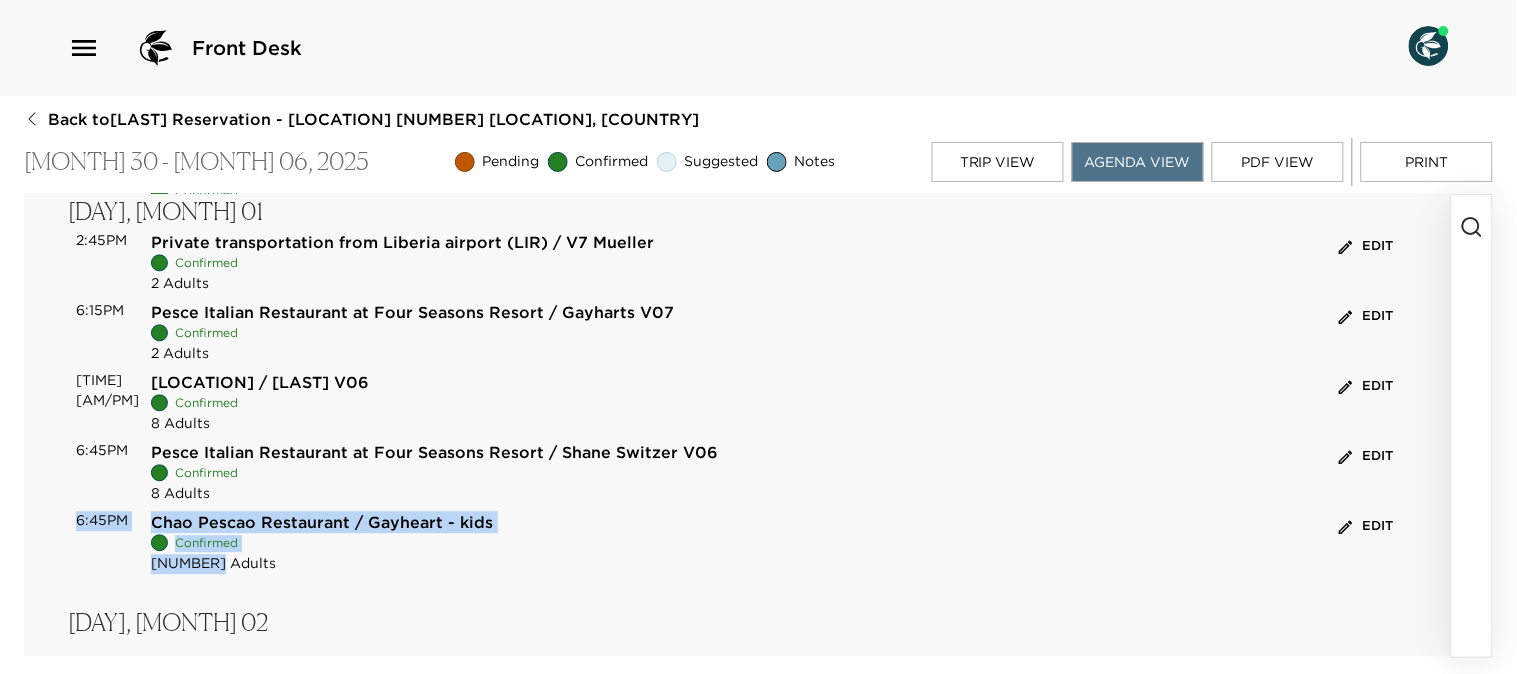 drag, startPoint x: 237, startPoint y: 570, endPoint x: 64, endPoint y: 530, distance: 177.56407 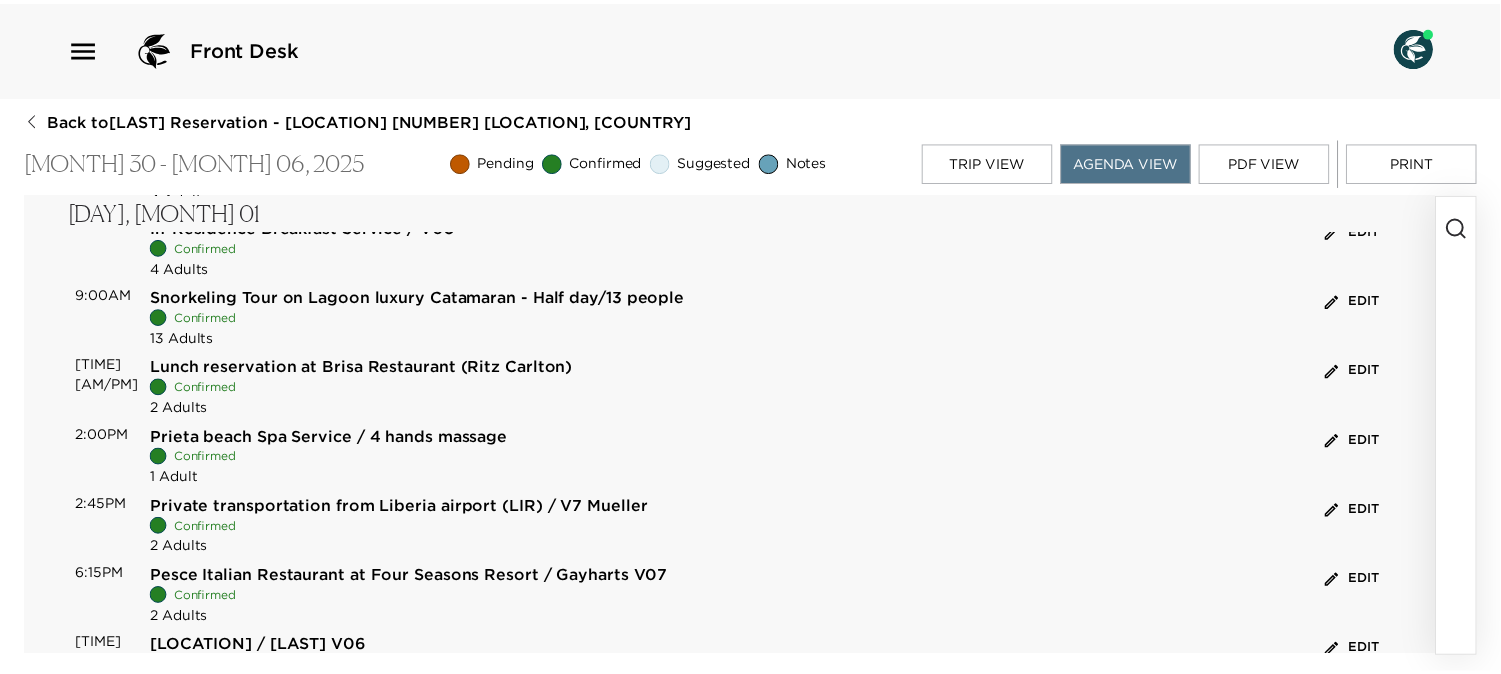 scroll, scrollTop: 666, scrollLeft: 0, axis: vertical 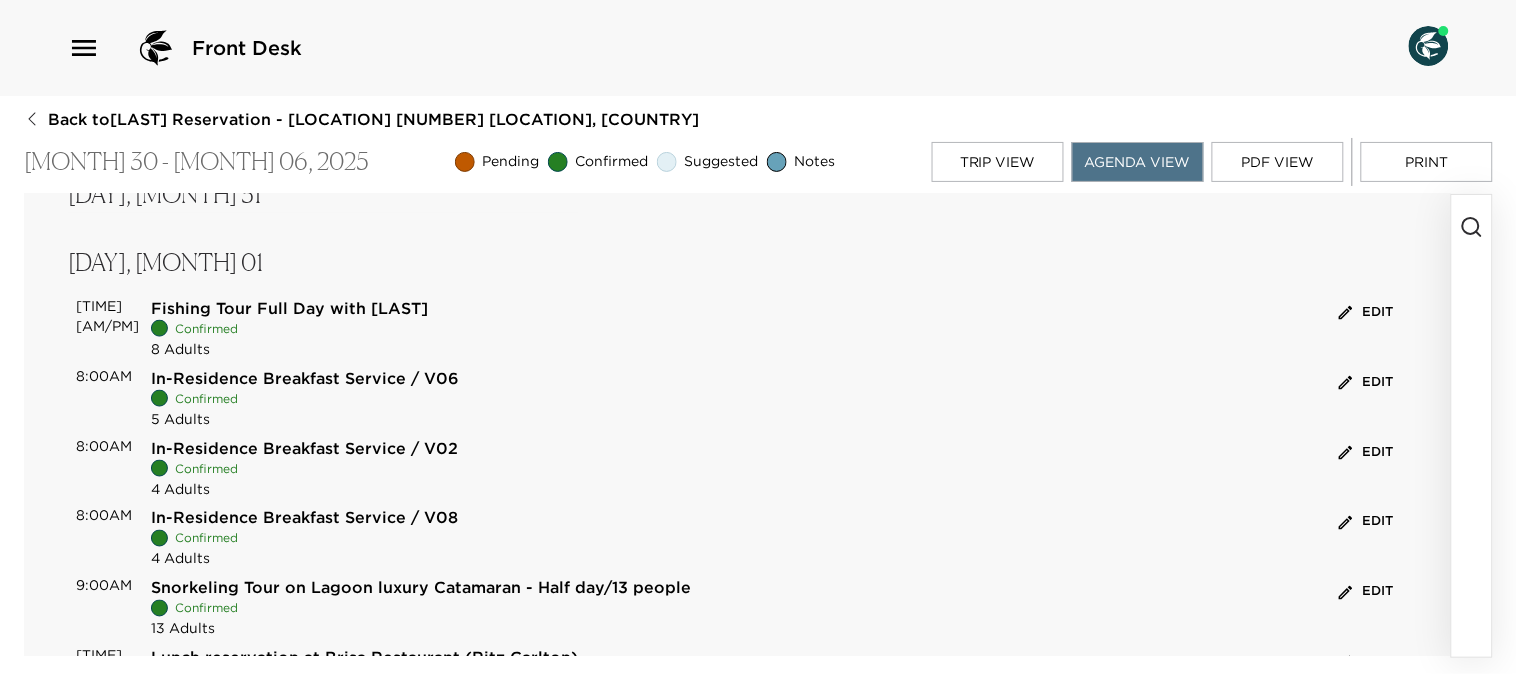 click on "Back to [LAST] Reservation - [LOCATION] [NUMBER] [LOCATION], [COUNTRY]" at bounding box center [361, 119] 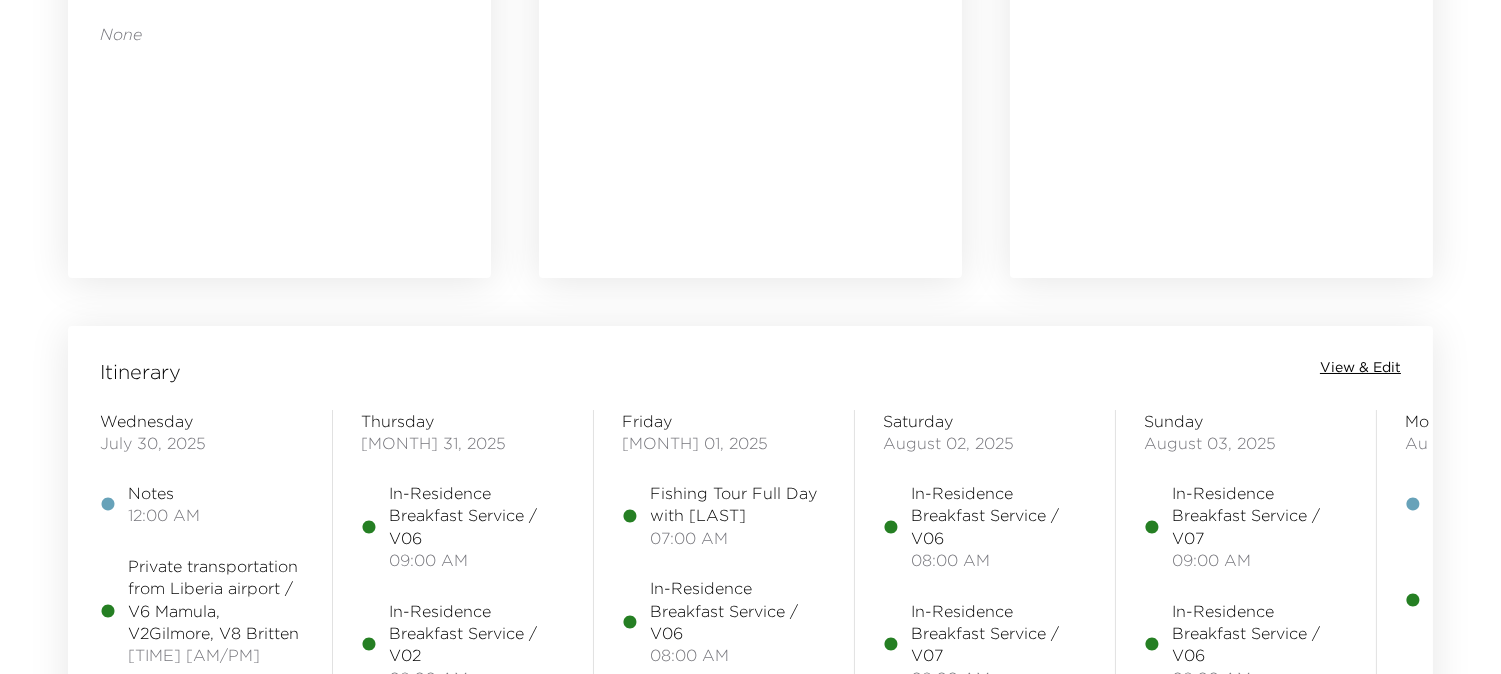 scroll, scrollTop: 1555, scrollLeft: 0, axis: vertical 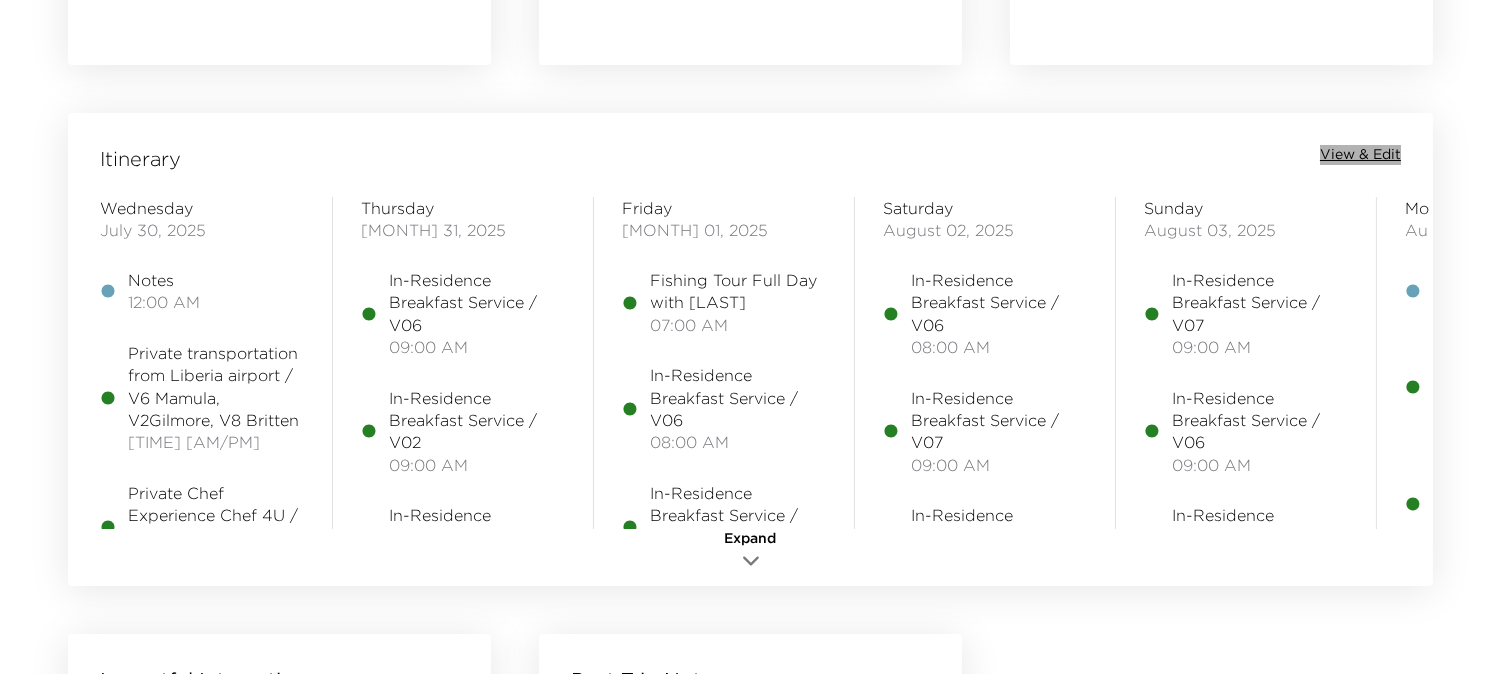 click on "View & Edit" at bounding box center [1360, 155] 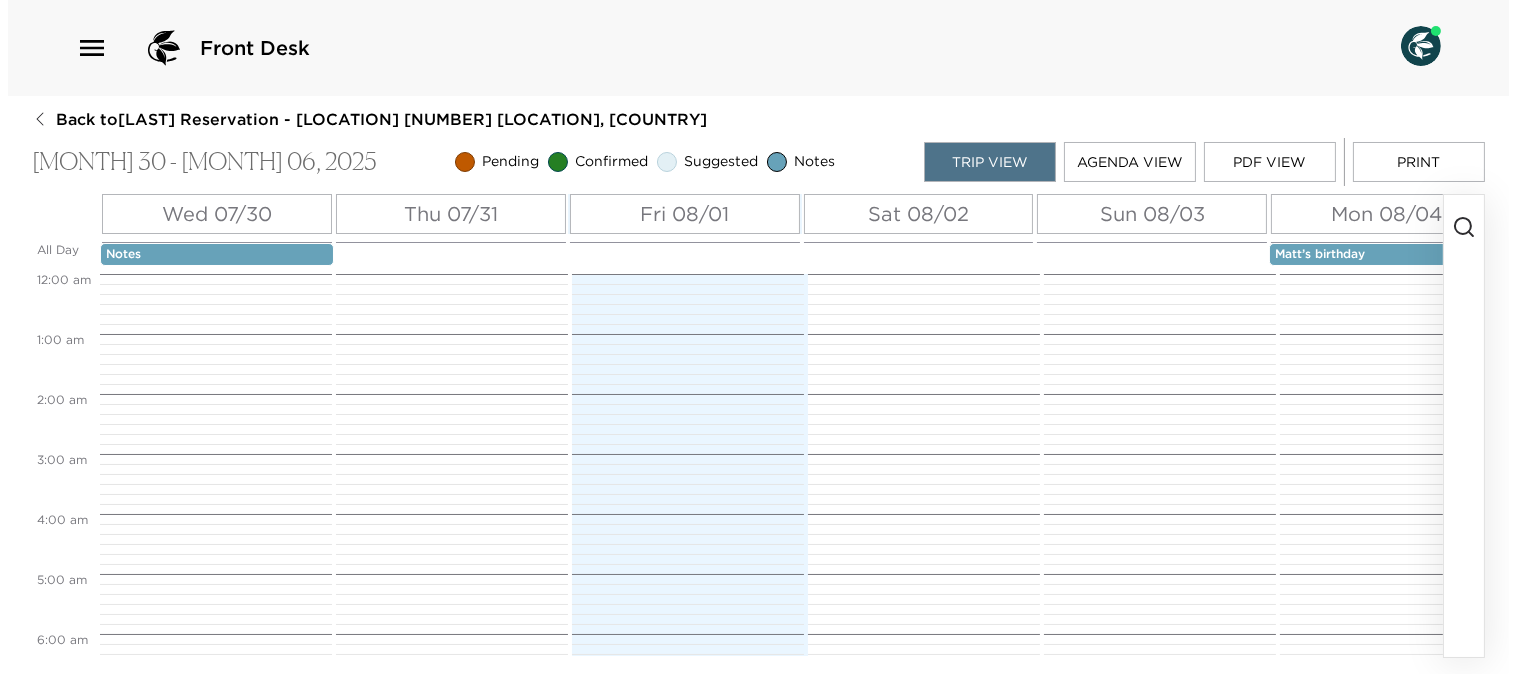 scroll, scrollTop: 0, scrollLeft: 0, axis: both 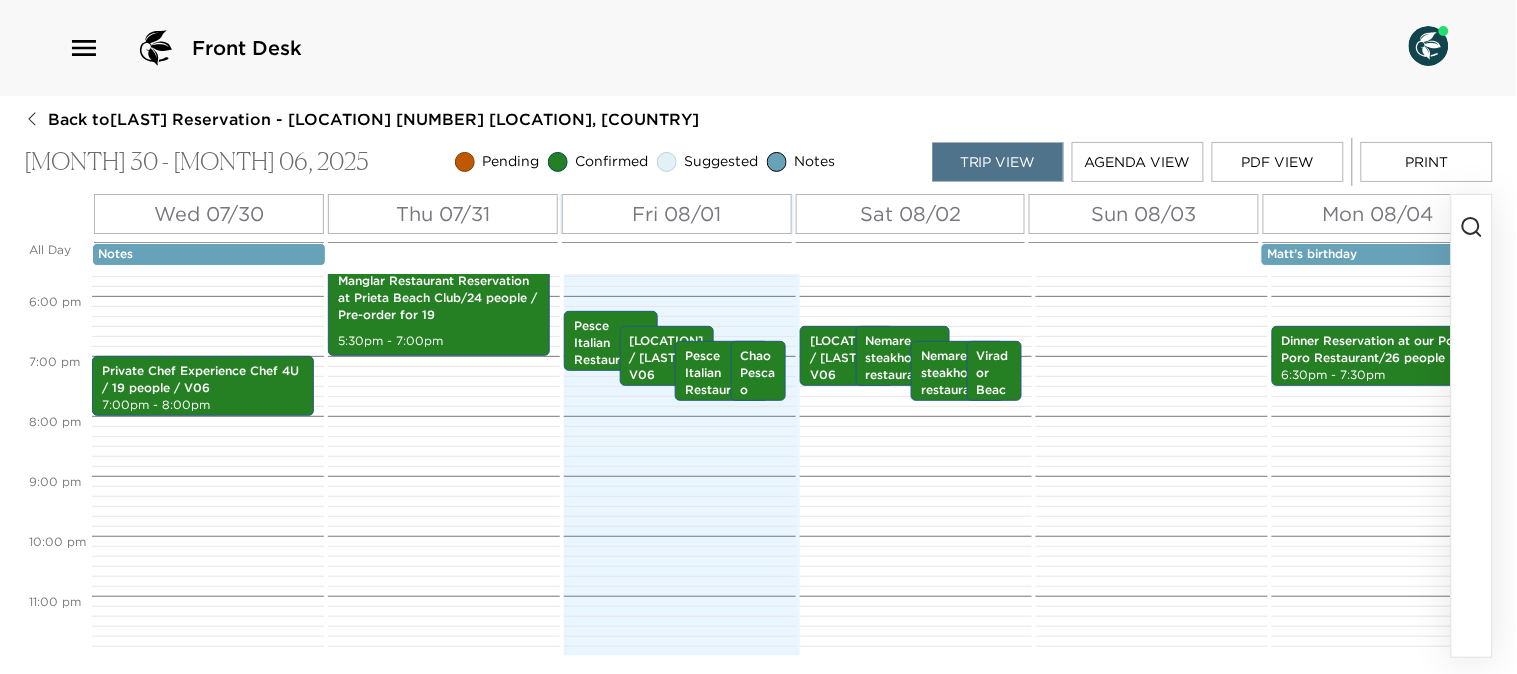 click on "All Day [DAY] [MONTH] [MONTH] [MONTH] [MONTH] [MONTH] [MONTH] [MONTH] Notes Matt’s birthday Poro Poro Club House closure [TIME] [TIME] [TIME] [TIME] [TIME] [TIME] [TIME] [TIME] [TIME] [TIME] [TIME] [TIME] [TIME] [TIME] [TIME] [TIME] [TIME] [TIME] [TIME] [TIME] [TIME] [TIME] [TIME] [TIME] [TIME] [TIME] Private transportation from Liberia airport / V[NUMBER] [LAST], V[NUMBER][LAST], V[NUMBER] [LAST] [TIME] - [TIME] Private Chef Experience Chef 4U / [NUMBER] people / V06 [TIME] - [TIME] In-Residence Breakfast Service / V06 [TIME] - [TIME] Private transportation from Liberia airport (LIR) / V[NUMBER] [LAST] [TIME] - [TIME] In-Residence Breakfast Service / V02 [TIME] - [TIME] Manglar Restaurant Reservation at Prieta Beach Club/[NUMBER] people / Pre-order for [NUMBER] [TIME] - [TIME] In-Residence Breakfast Service / V08 [TIME] - [TIME] Fishing Tour Full Day with [LAST] [TIME] - [TIME] [LOCATION] / [LAST] V07 [TIME] - [TIME] In-Residence Breakfast Service / V06 [TIME] - [TIME]" at bounding box center (737, 425) 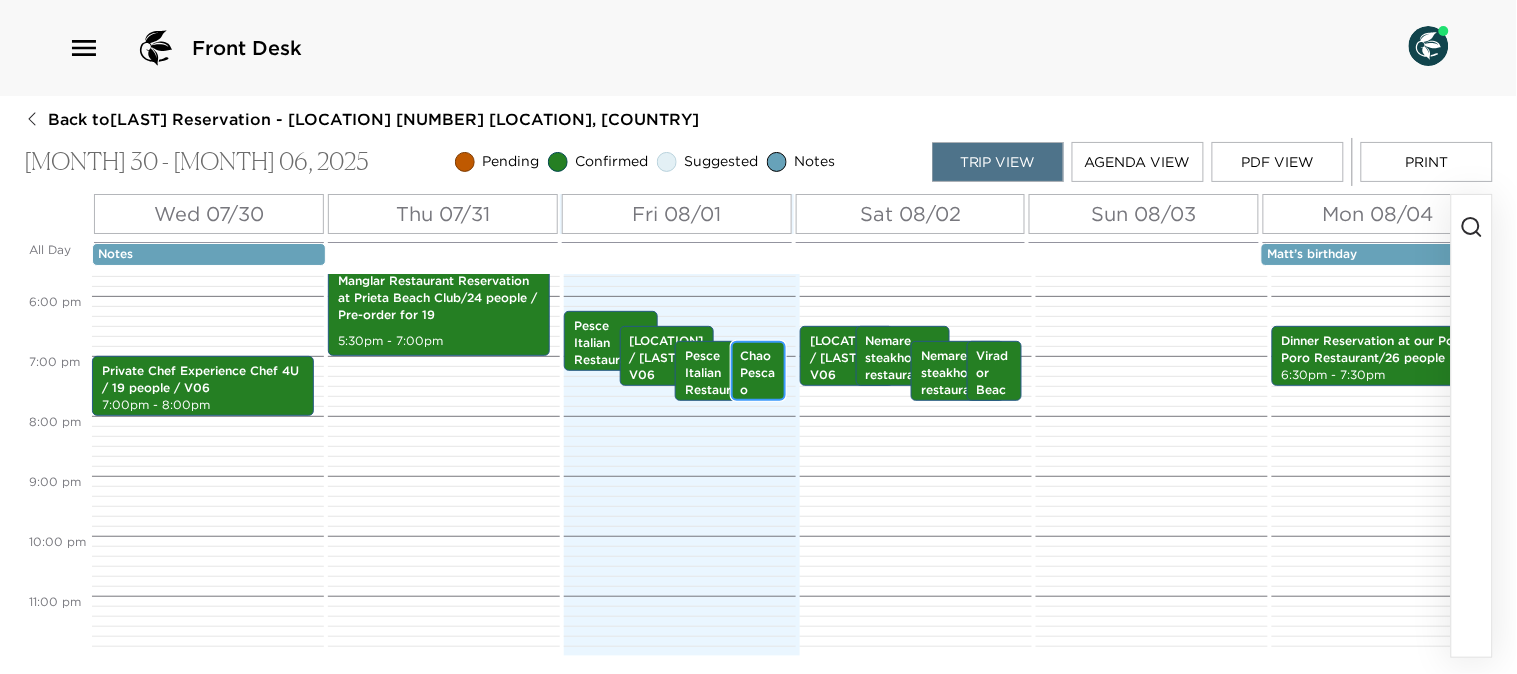 click on "Chao Pescao Restaurant  / Gayheart - kids" at bounding box center (759, 423) 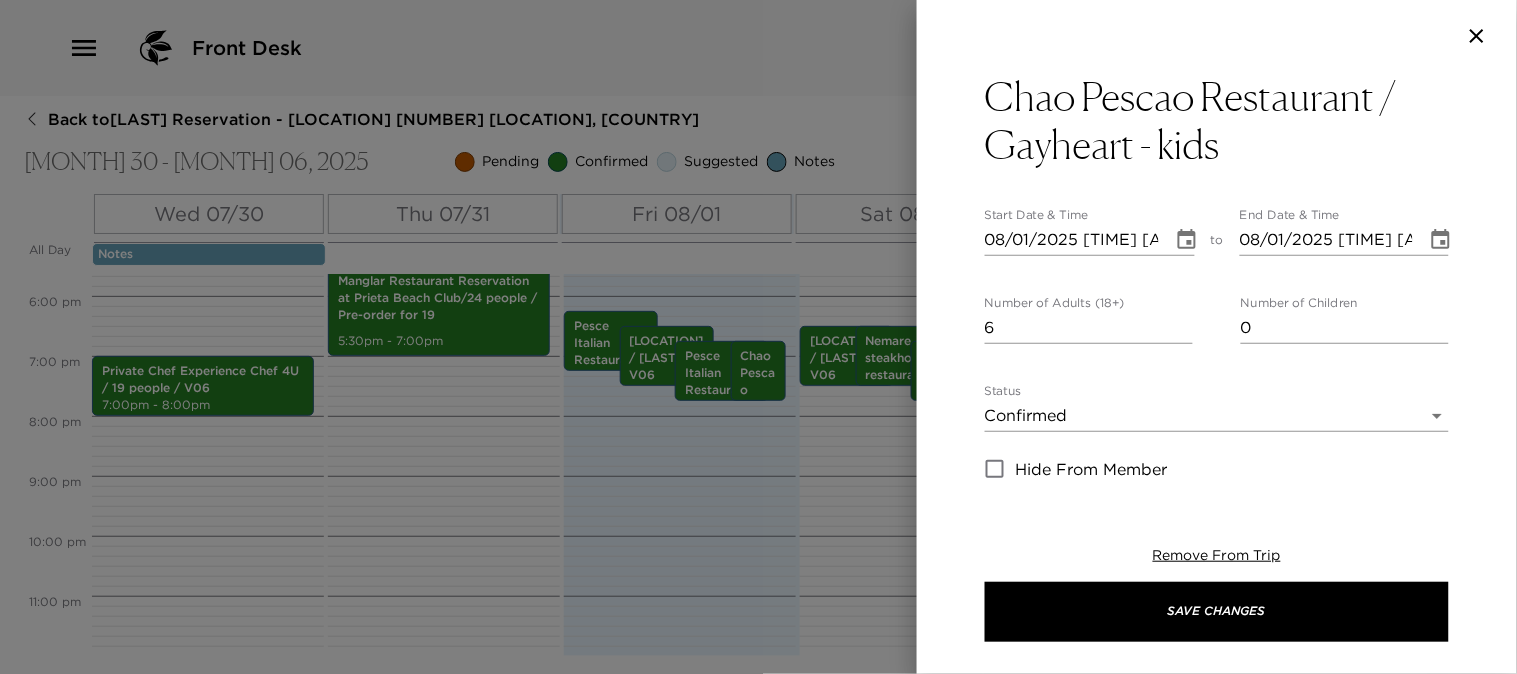 click 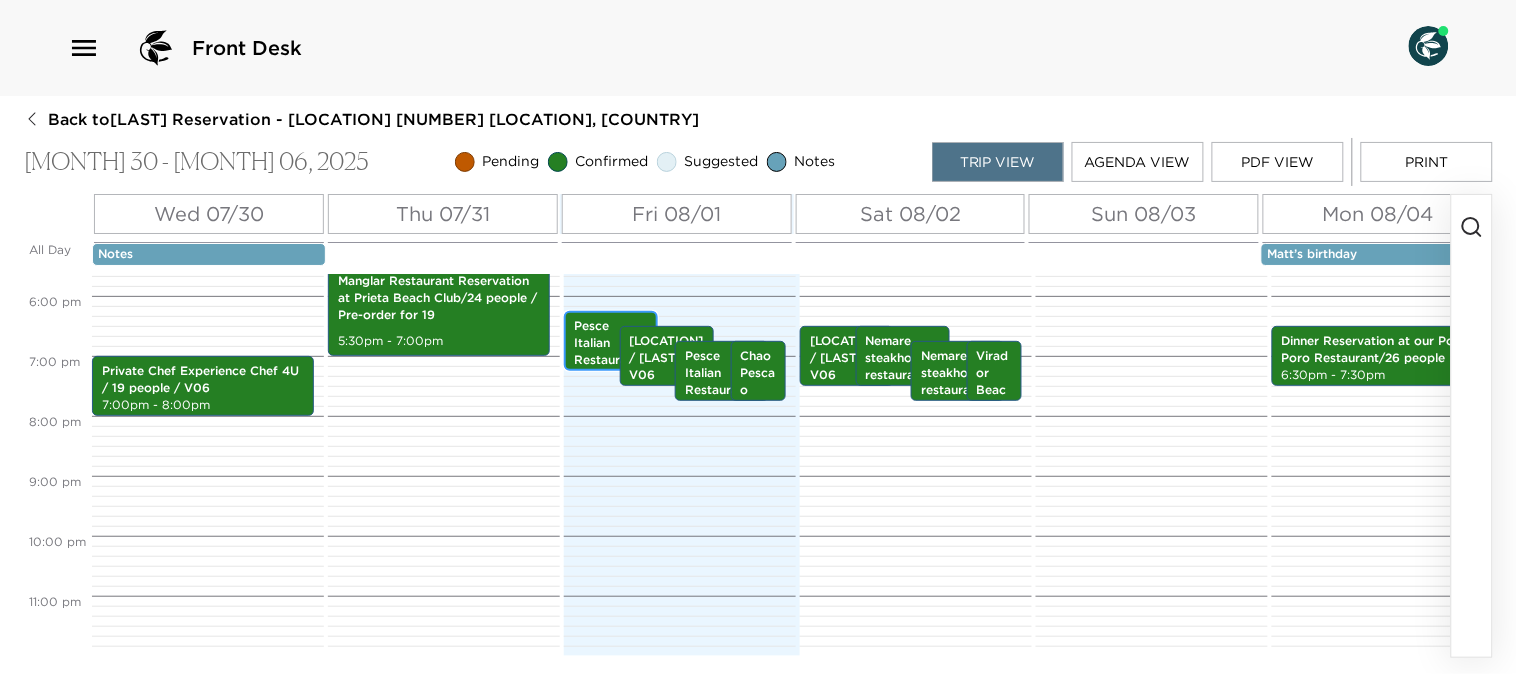 click on "Pesce Italian Restaurant at Four Seasons Resort / Gayharts V07" at bounding box center [611, 385] 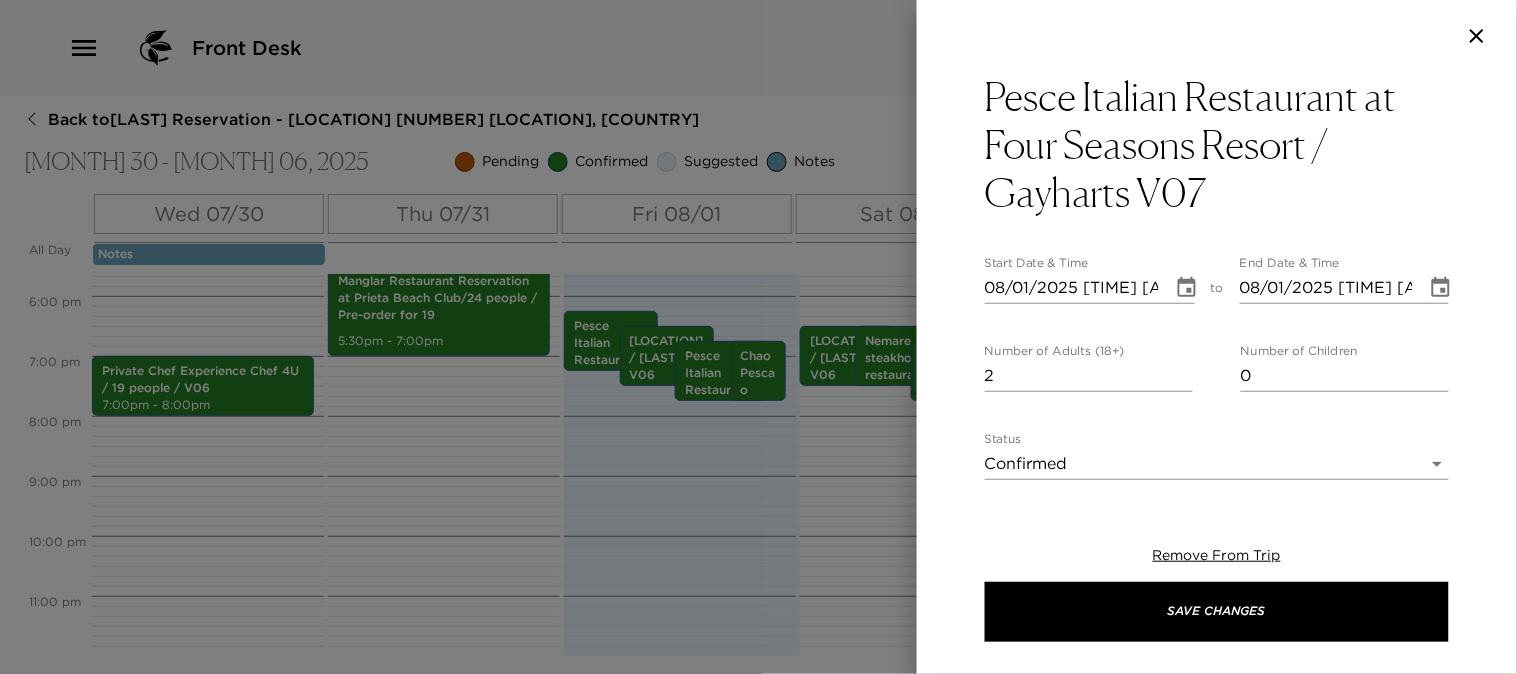 click at bounding box center [758, 337] 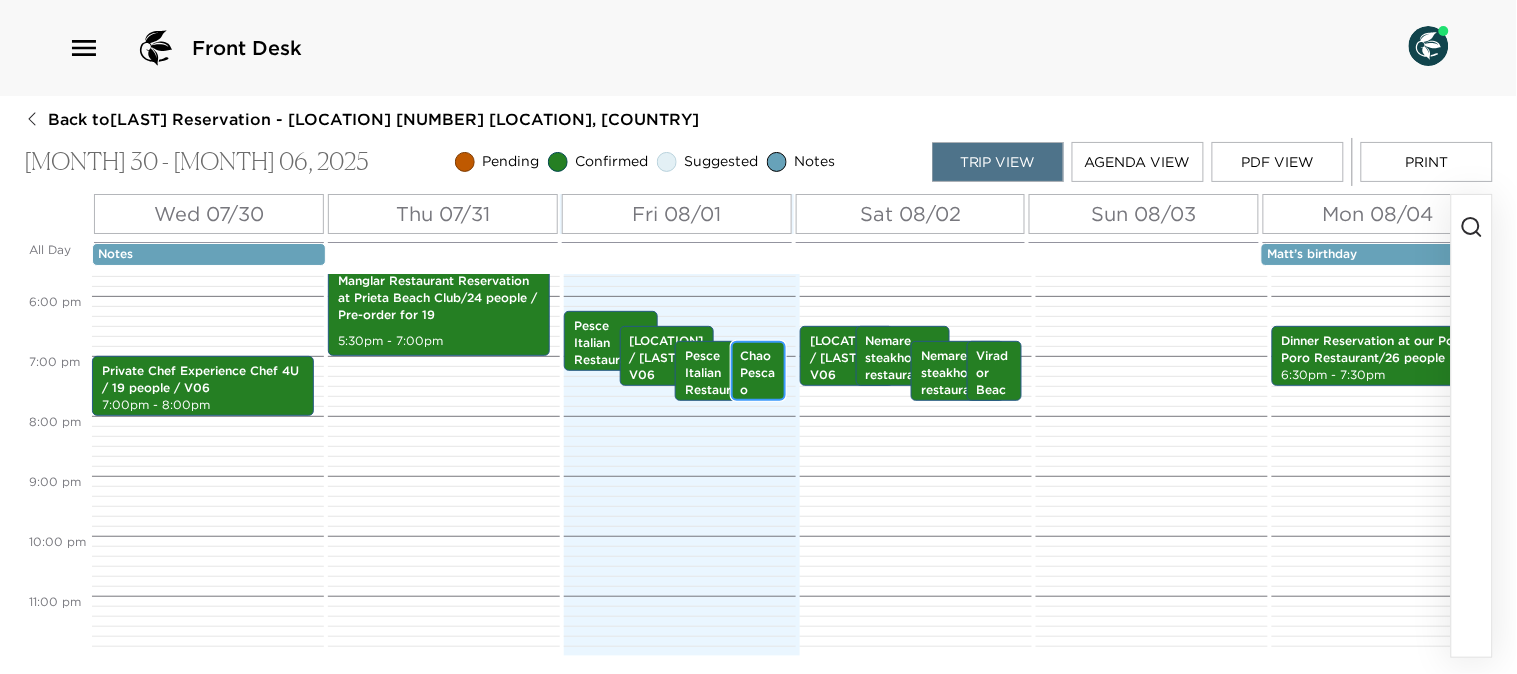 click on "Chao Pescao Restaurant  / Gayheart - kids" at bounding box center [759, 423] 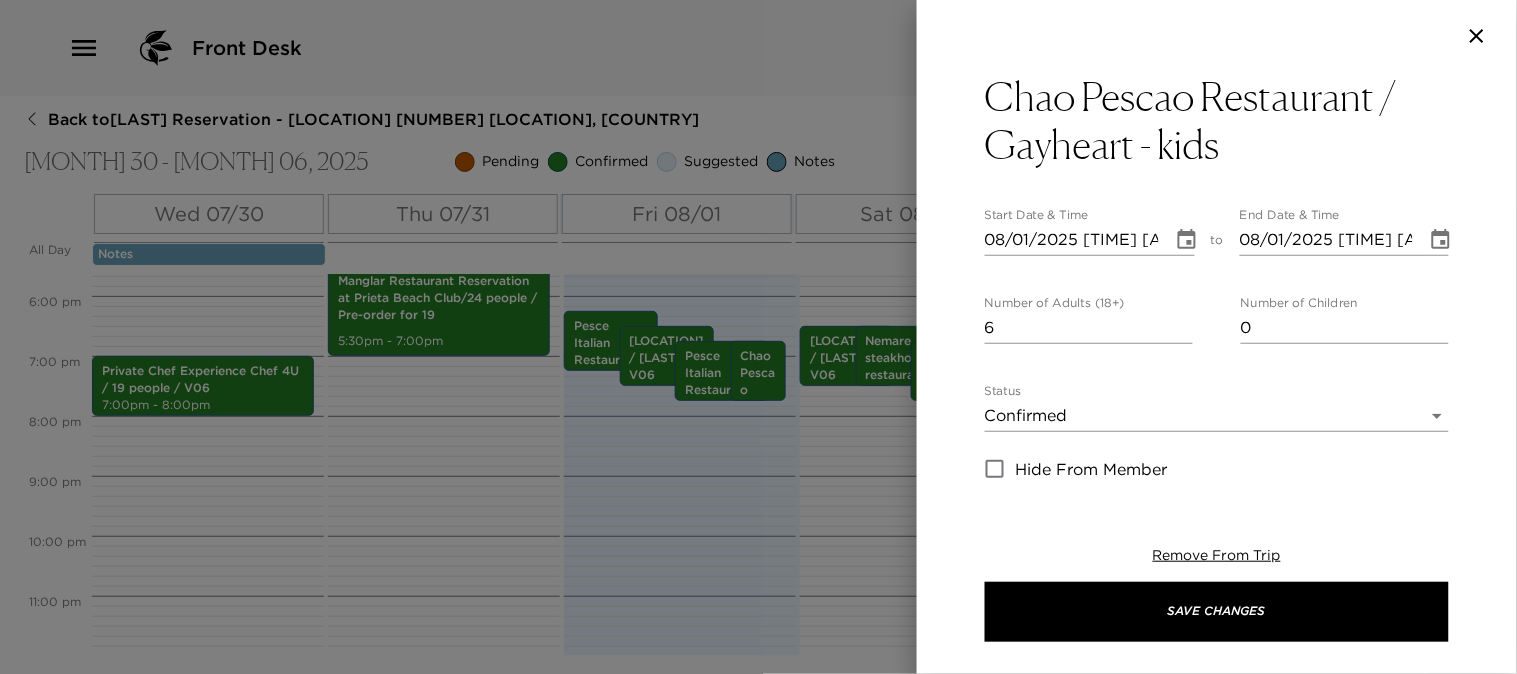 click at bounding box center (758, 337) 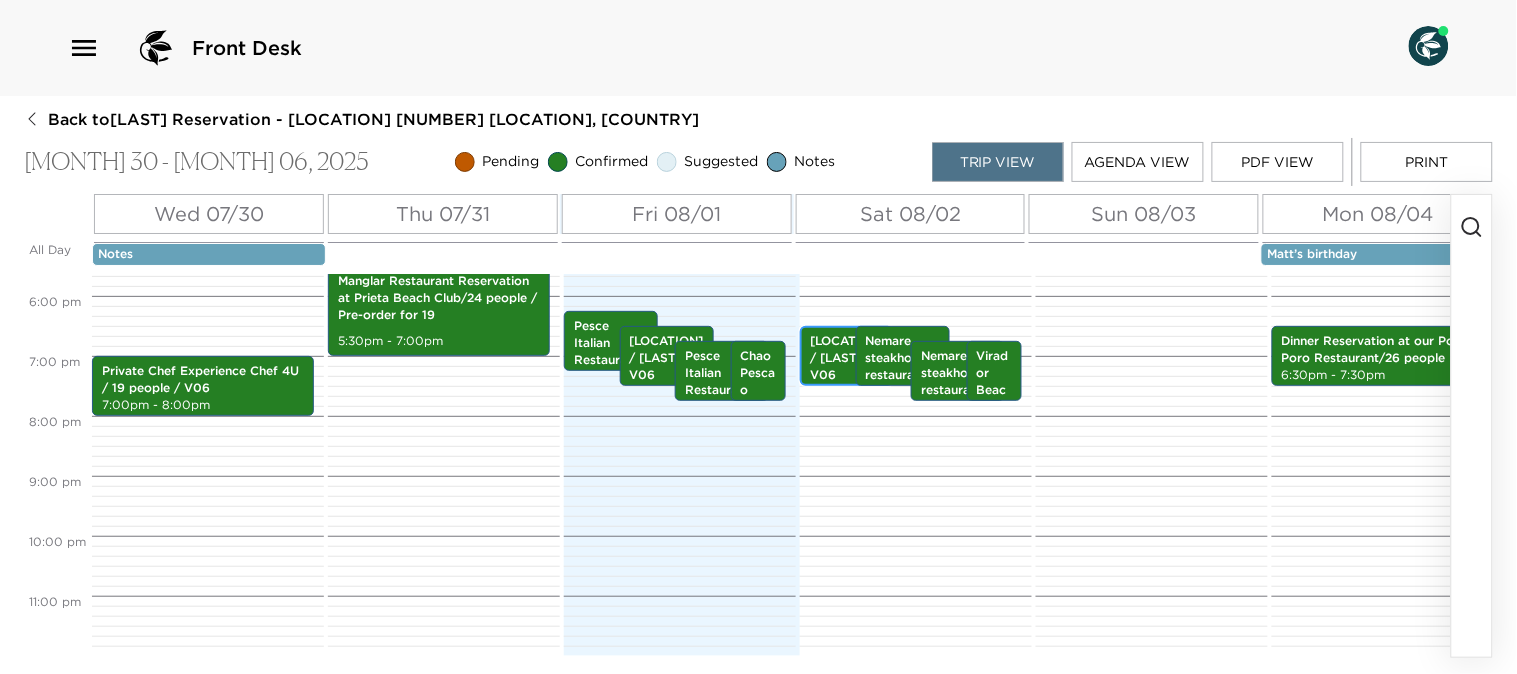click on "[LOCATION] / [LAST] V06" at bounding box center [847, 358] 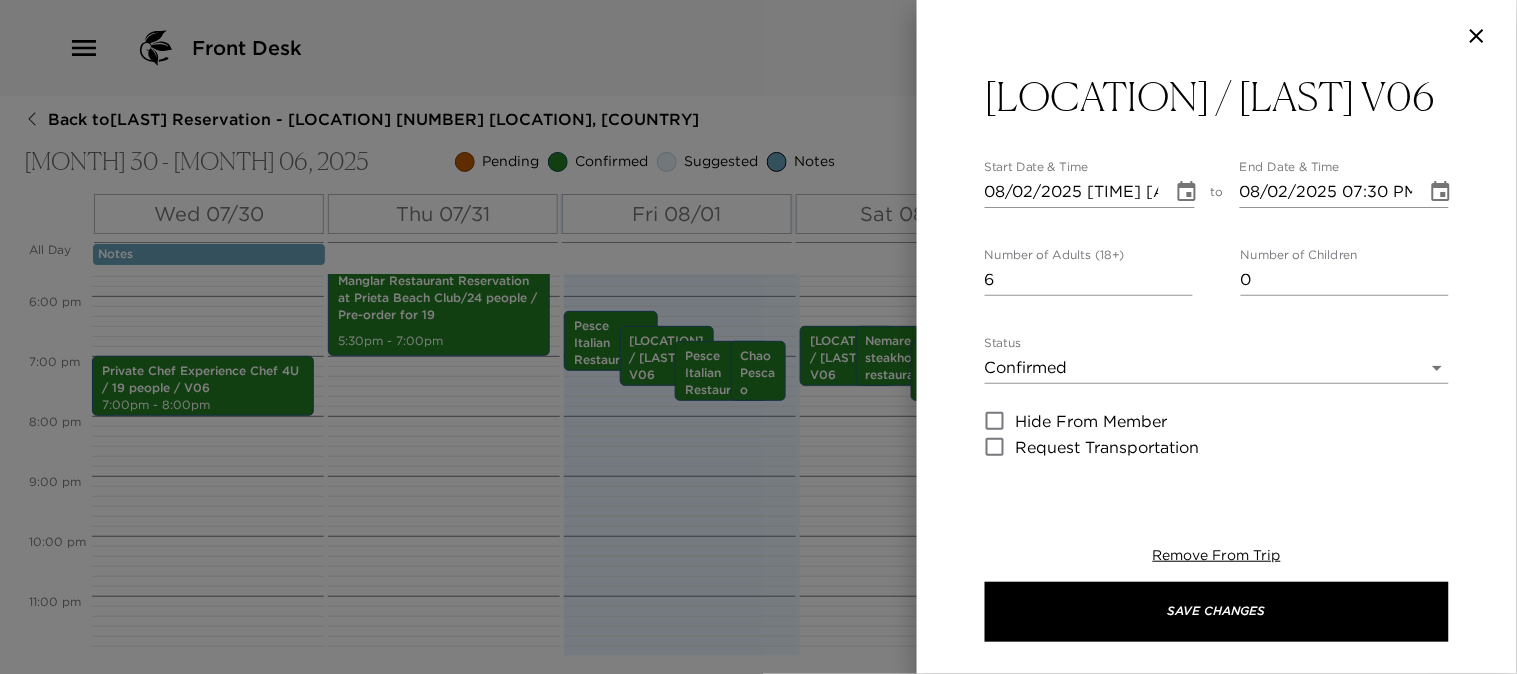 click 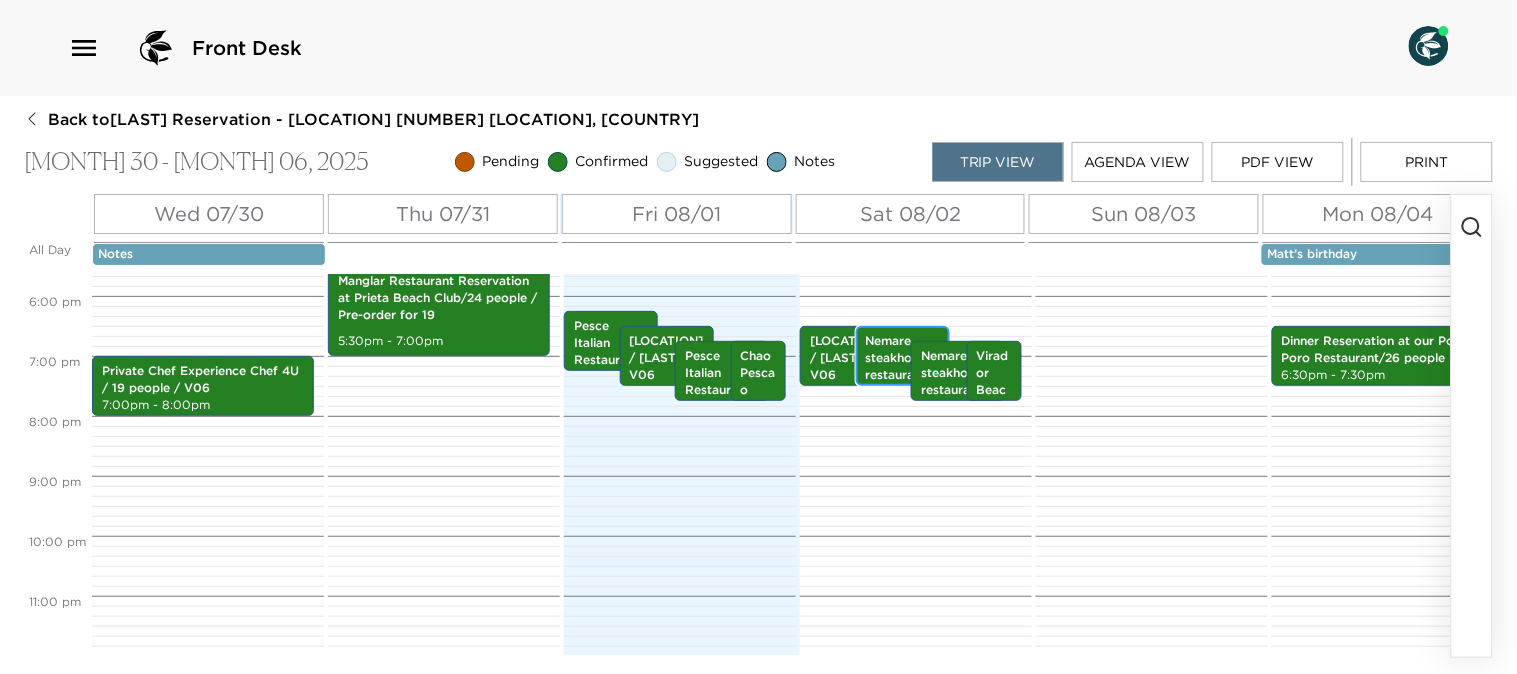 click on "Nemare steakhouse restaurant at Four Seasons golf course / Mr. Britten V08" at bounding box center [903, 400] 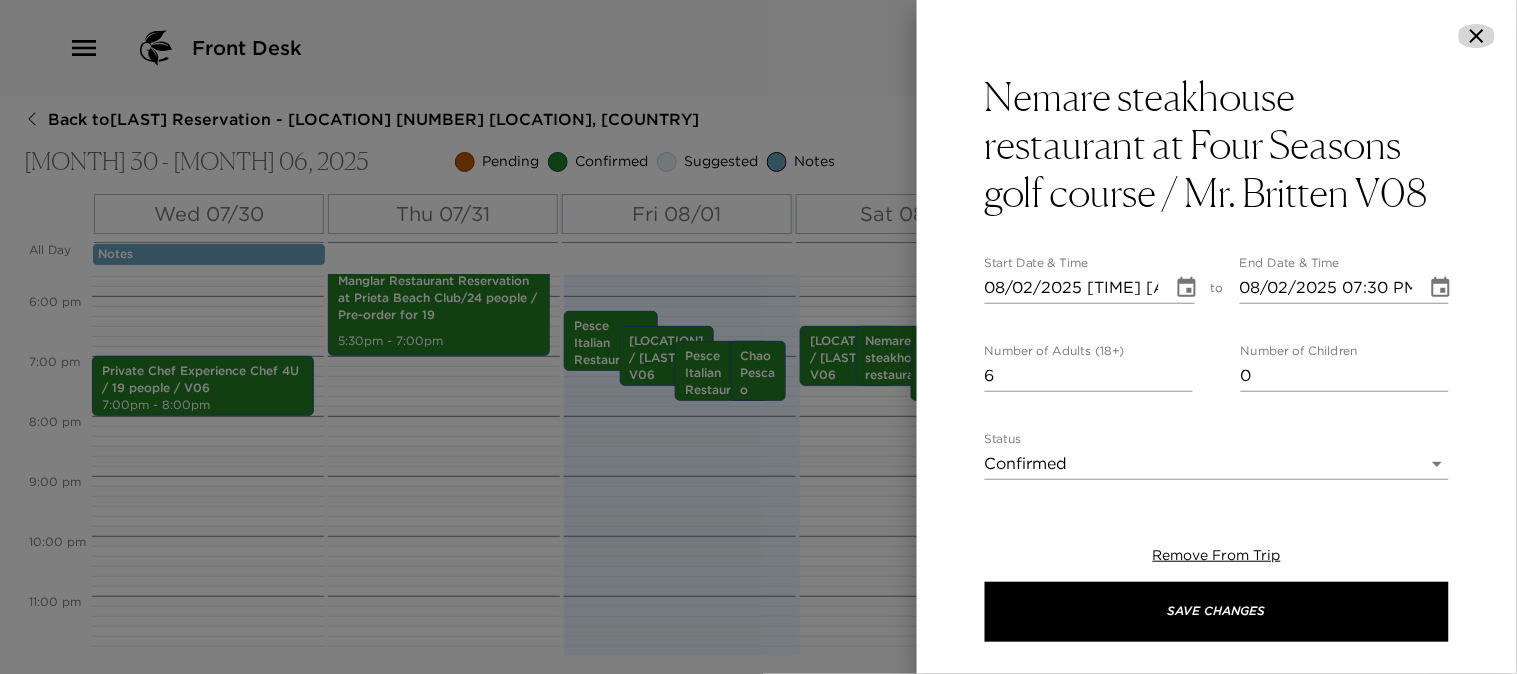 click 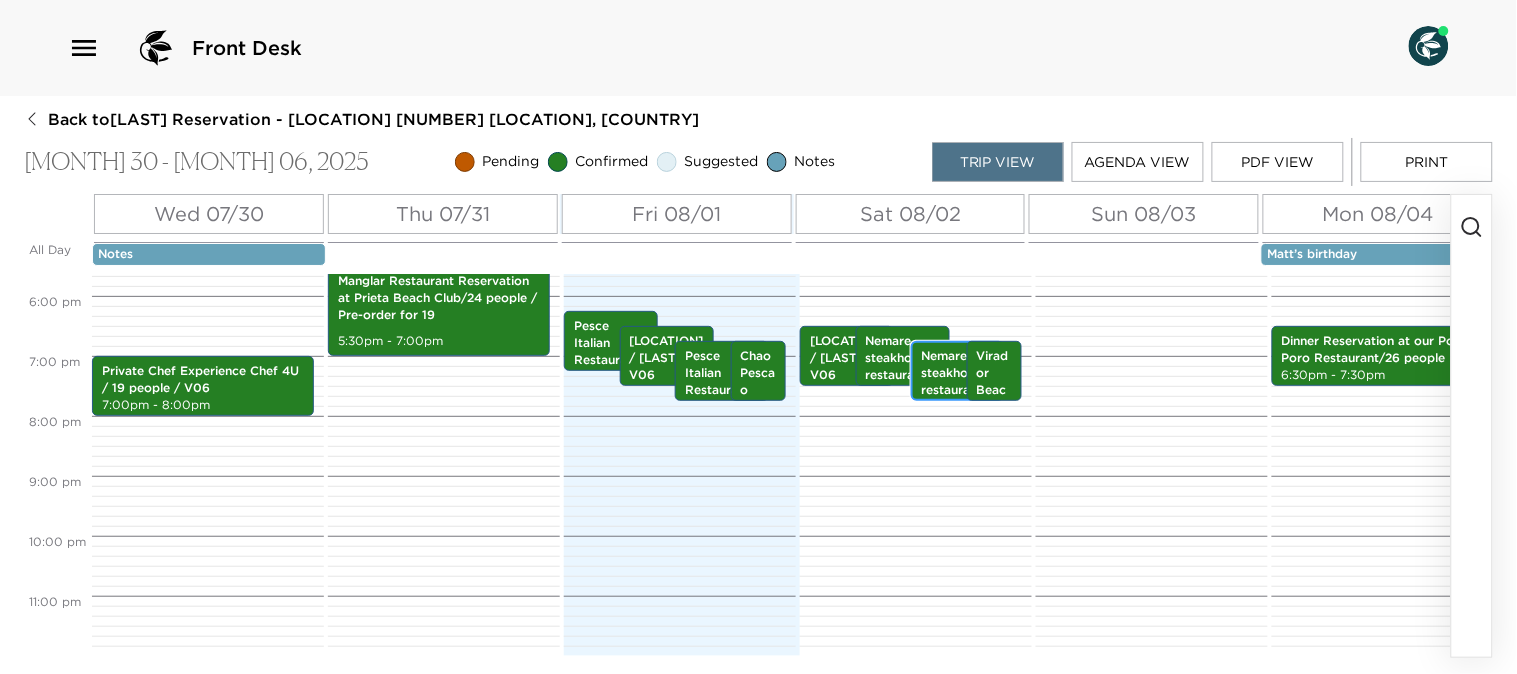 click on "Nemare steakhouse restaurant at Four Seasons golf course /  Mr. Gayhearts V02" at bounding box center (958, 423) 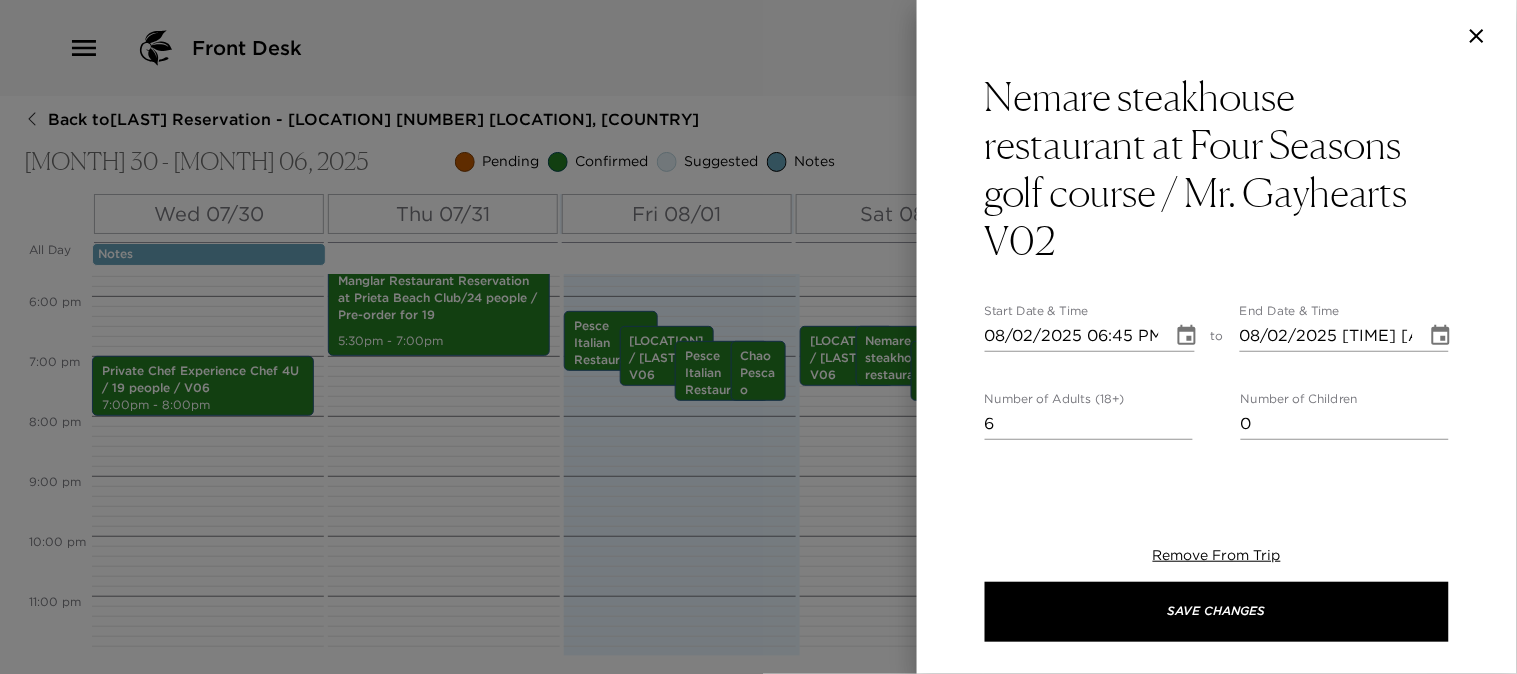 click 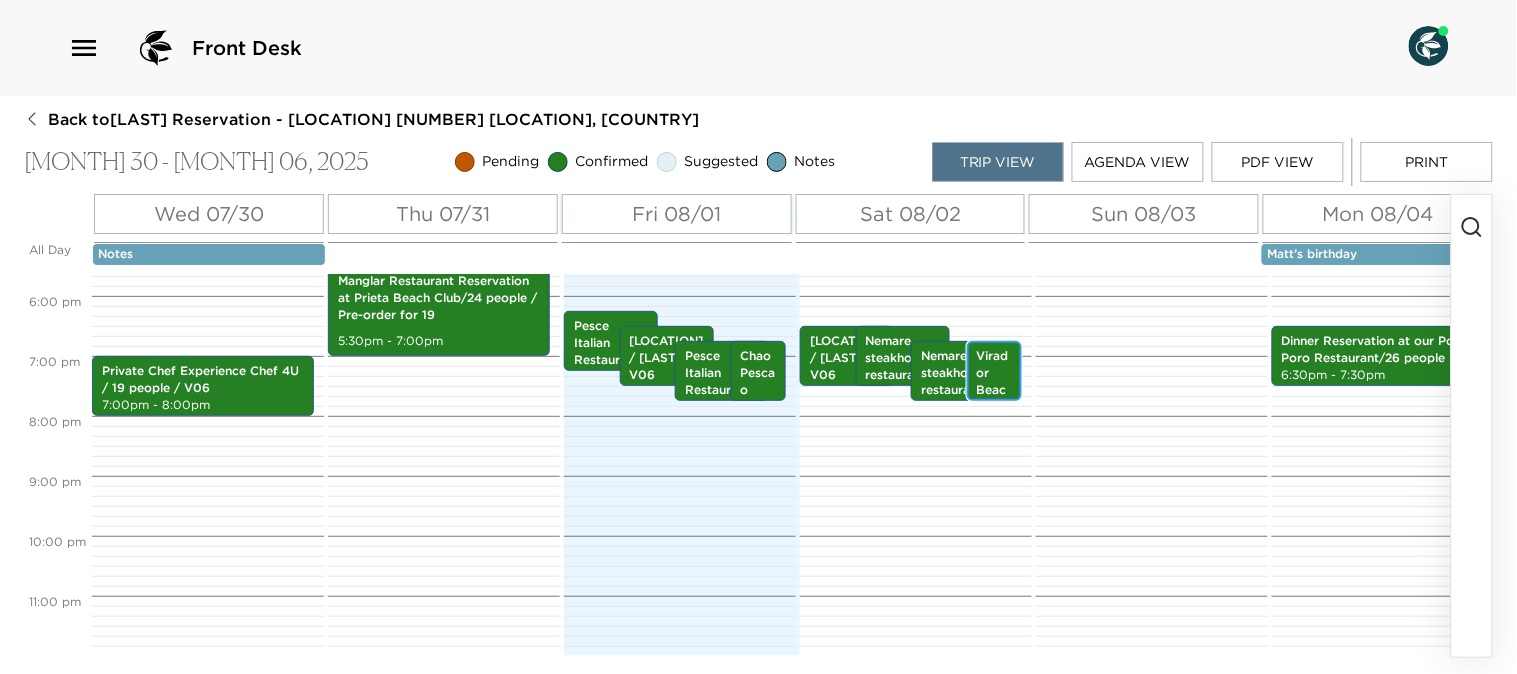 click on "Virador Beach Club / Gayheart - kids" at bounding box center [995, 423] 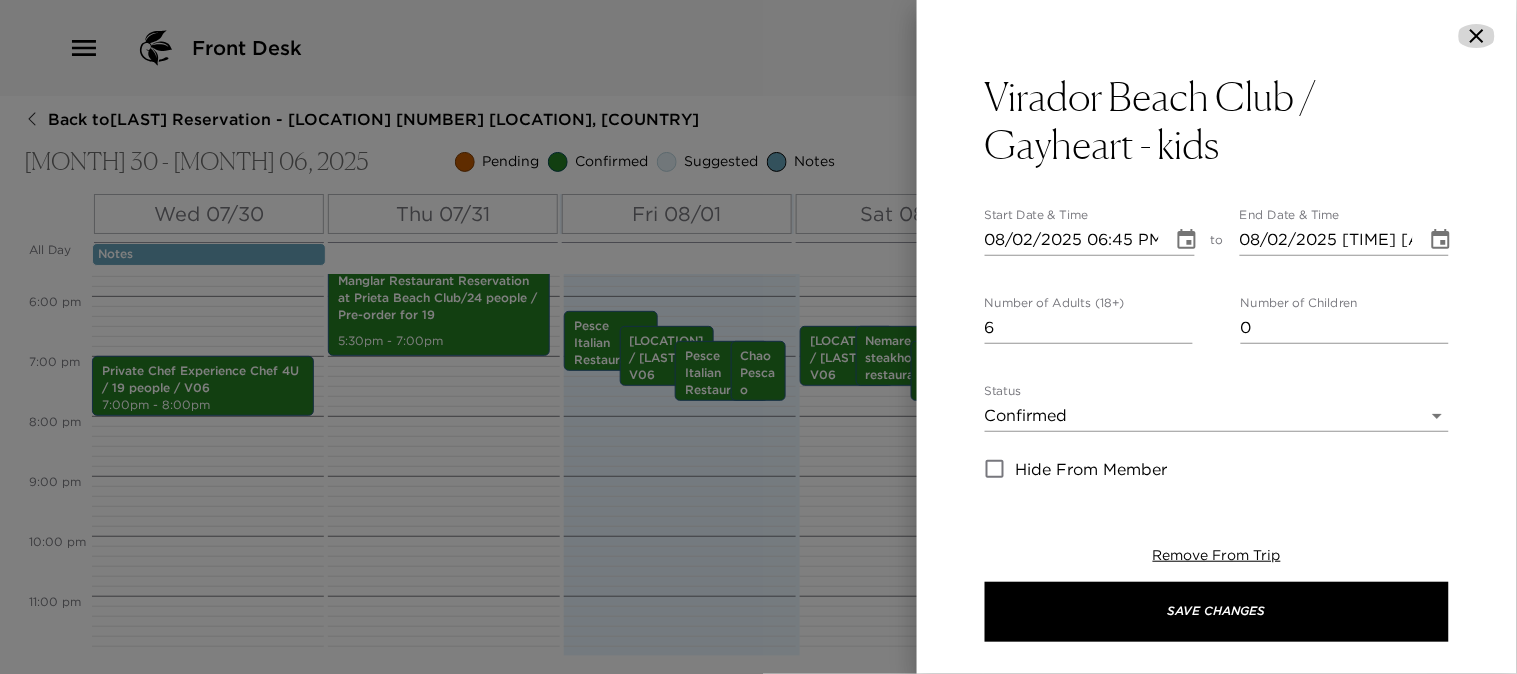 click 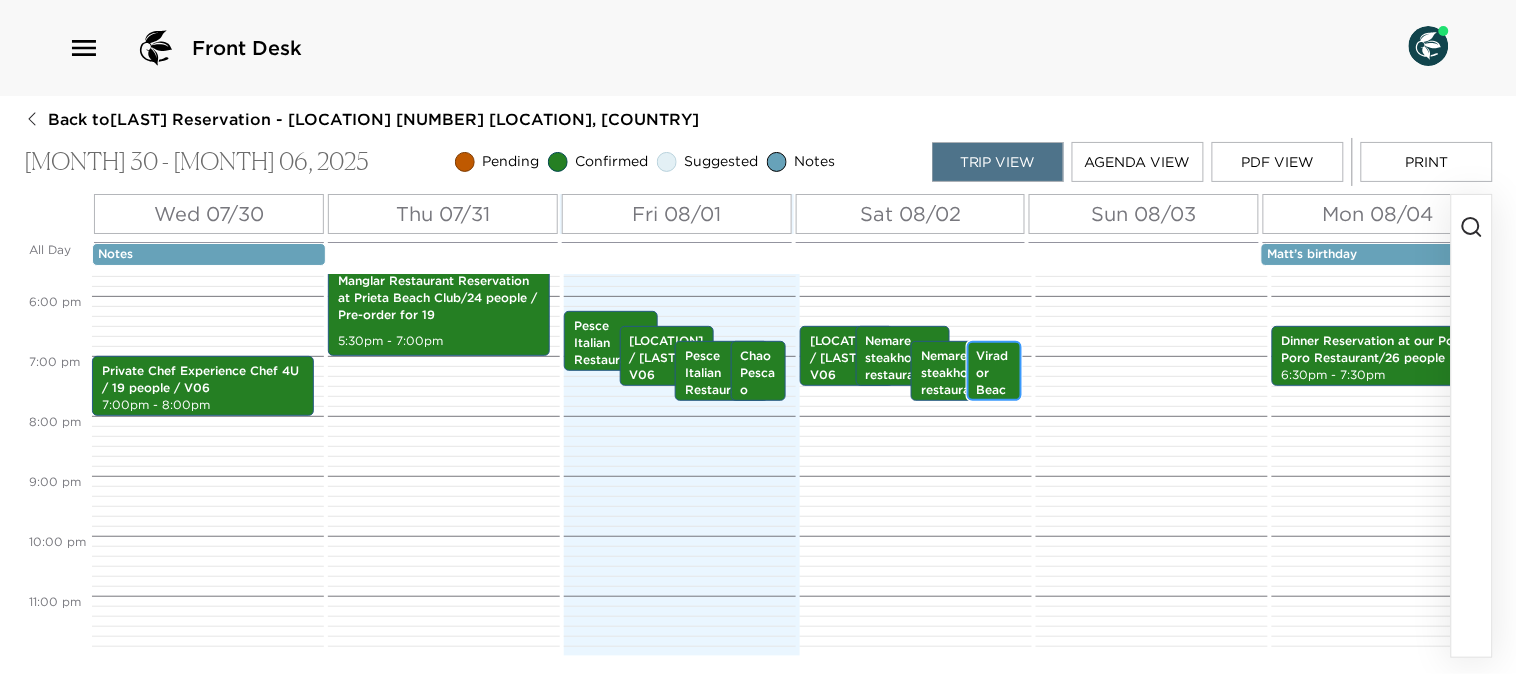 click on "[LOCATION] / [LAST] - kids [TIME] - [TIME]" at bounding box center (995, 371) 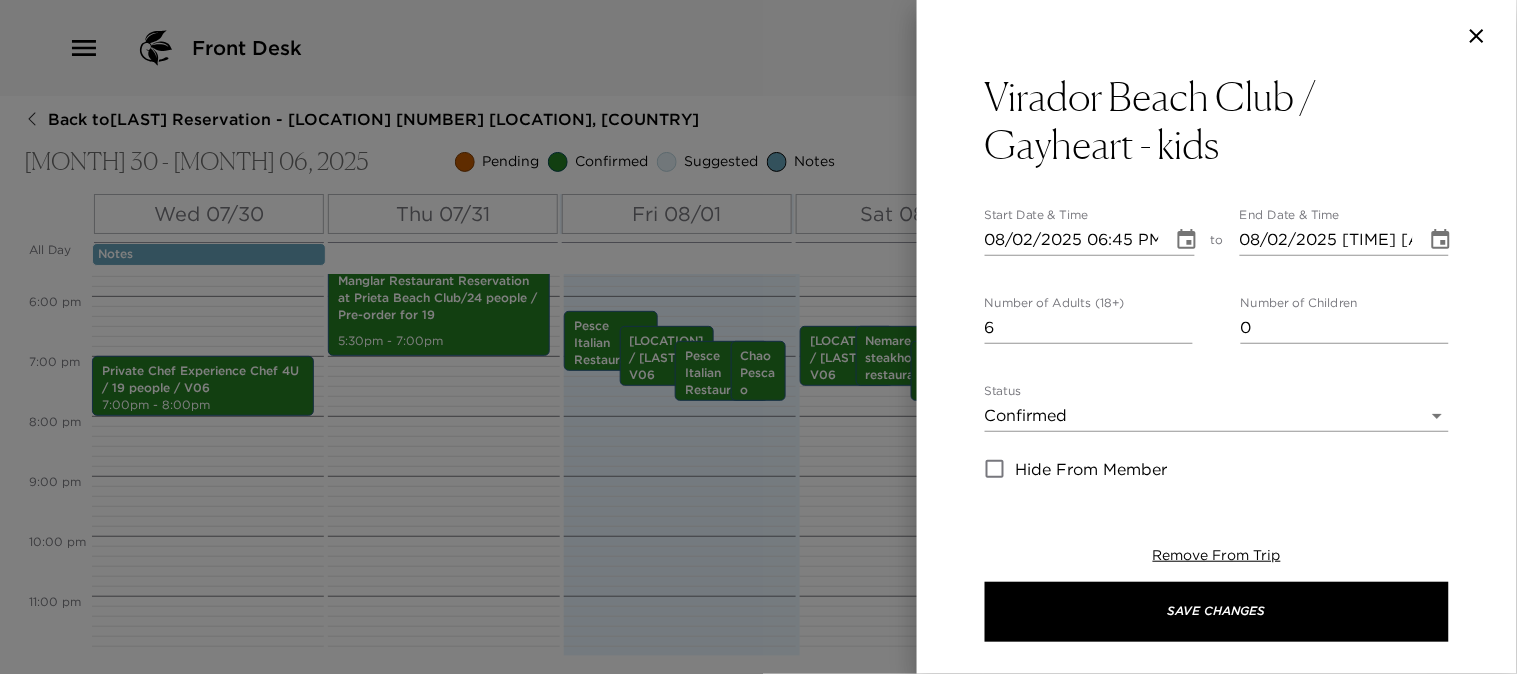 click 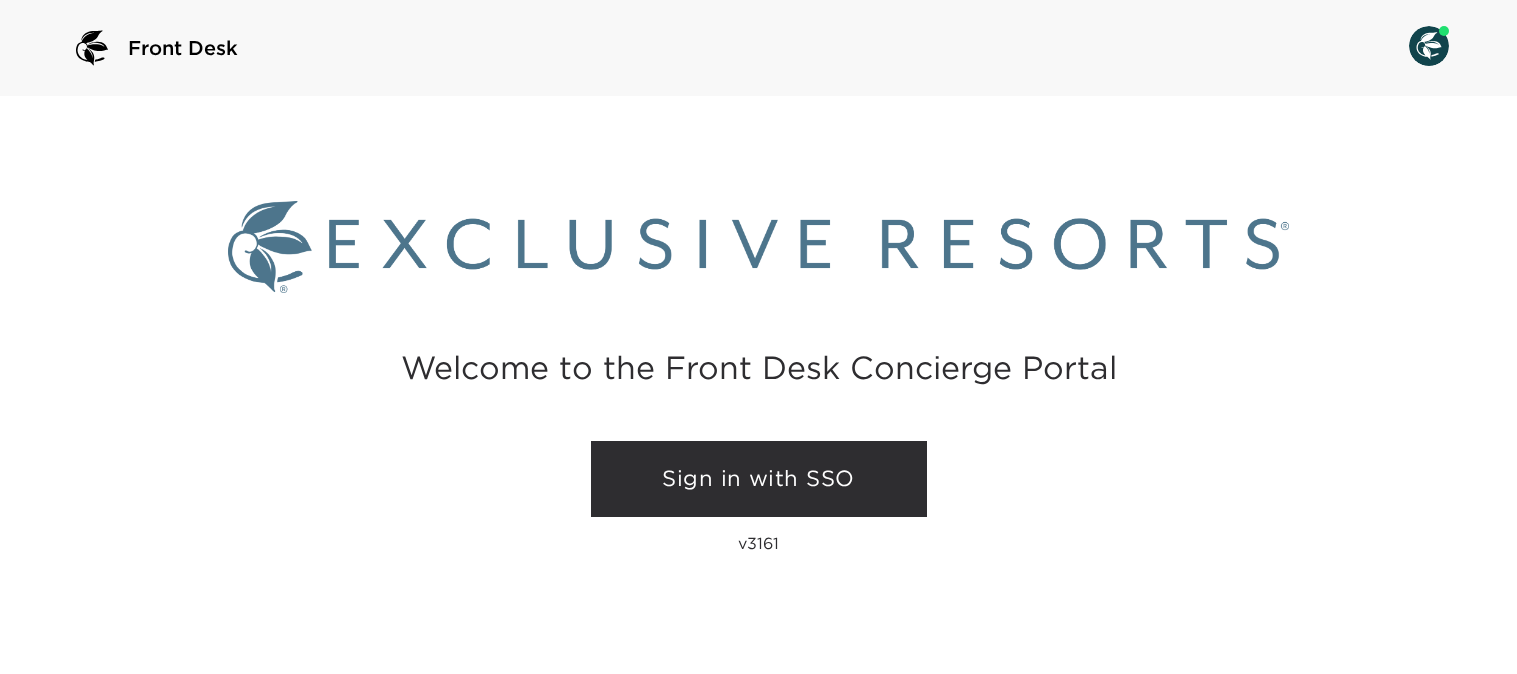 scroll, scrollTop: 0, scrollLeft: 0, axis: both 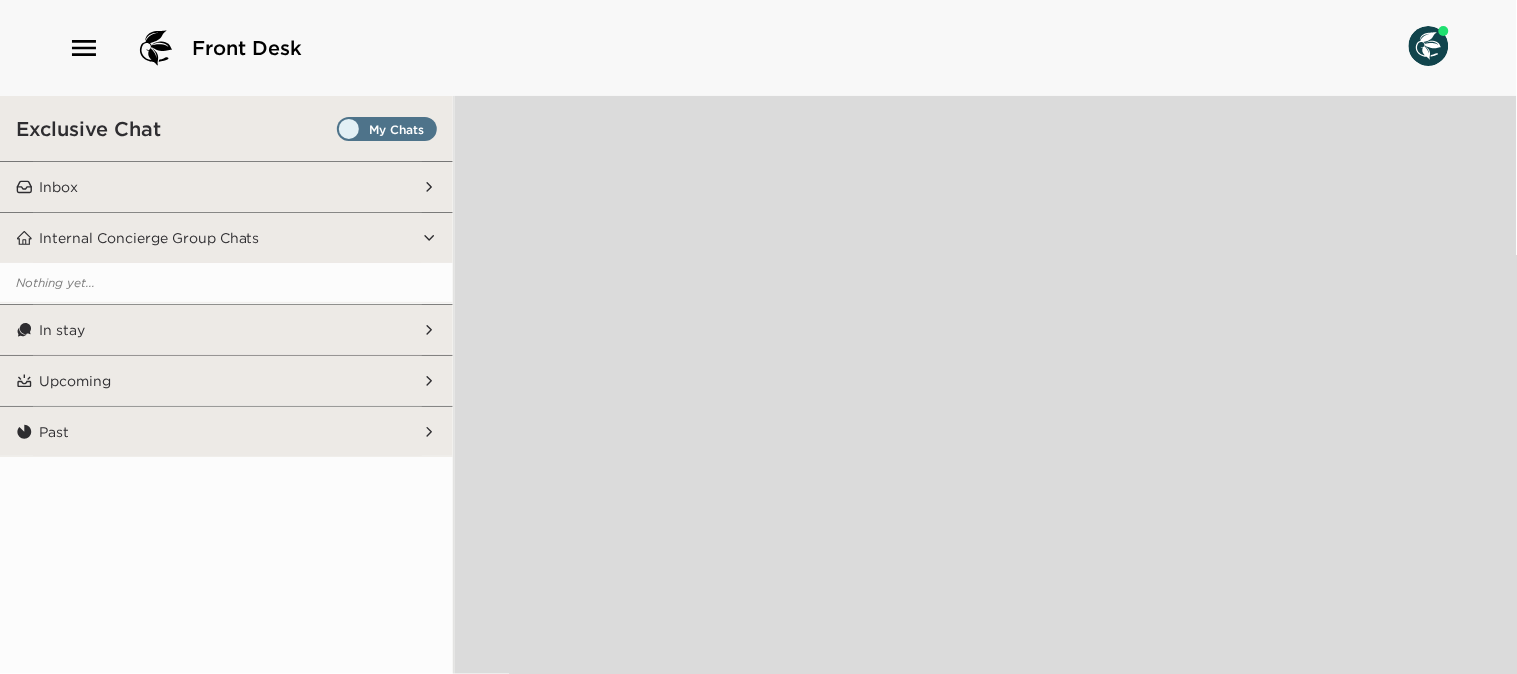 click on "Inbox" at bounding box center (228, 187) 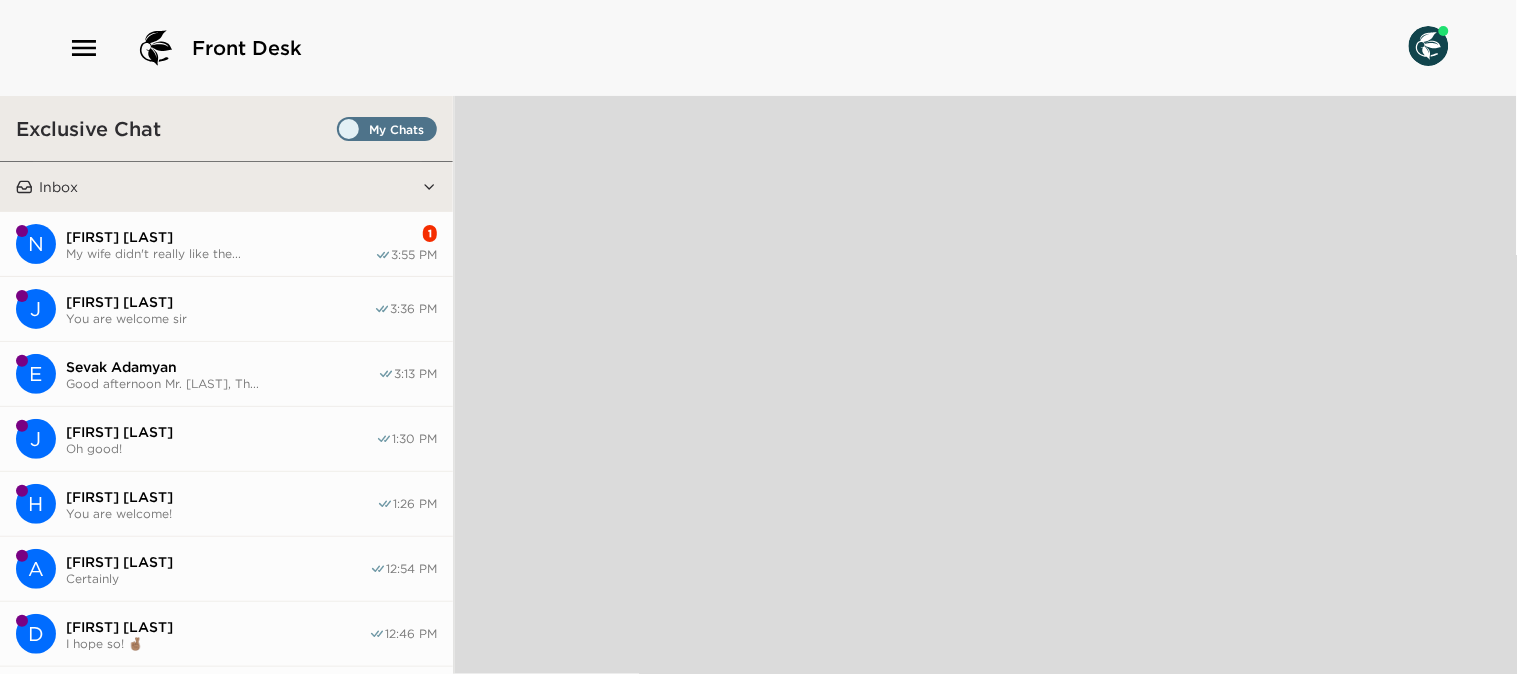 click on "[FIRST] [LAST]" at bounding box center (220, 237) 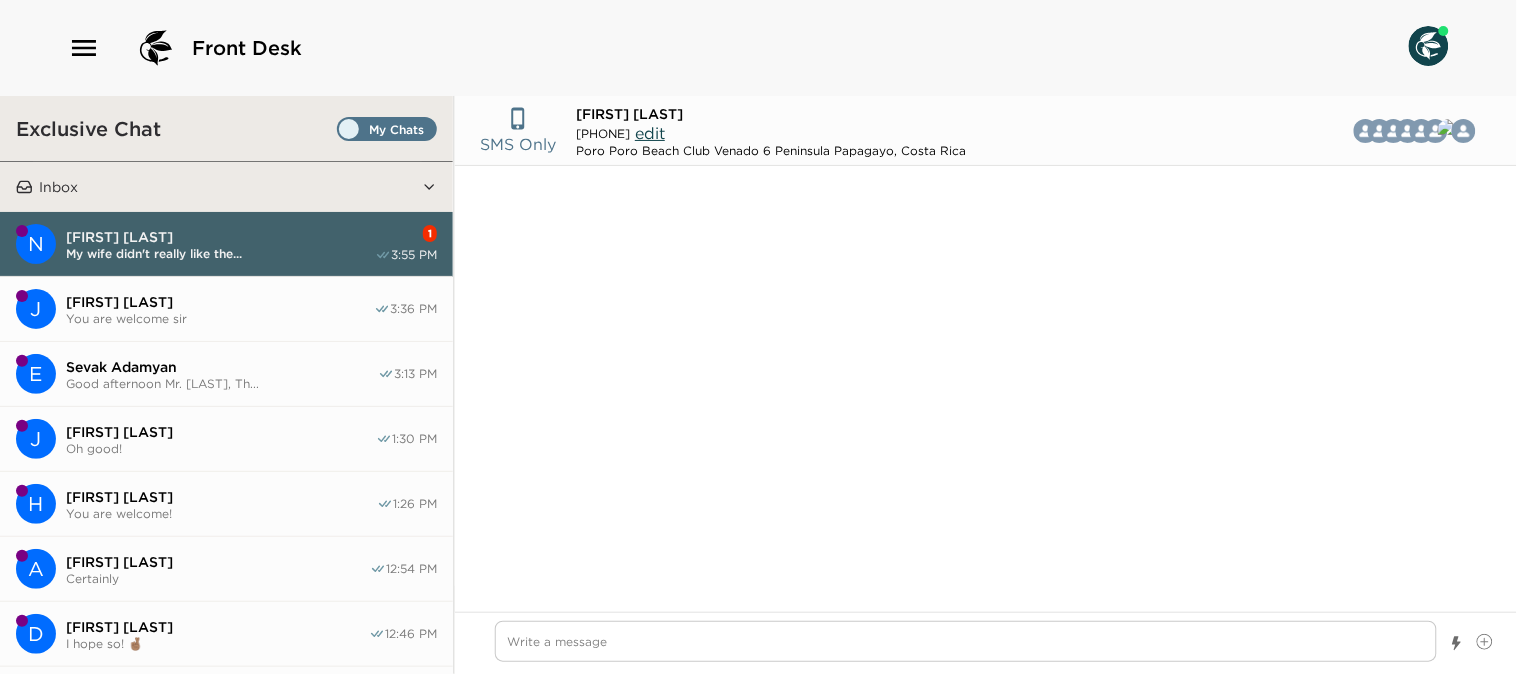 scroll, scrollTop: 1495, scrollLeft: 0, axis: vertical 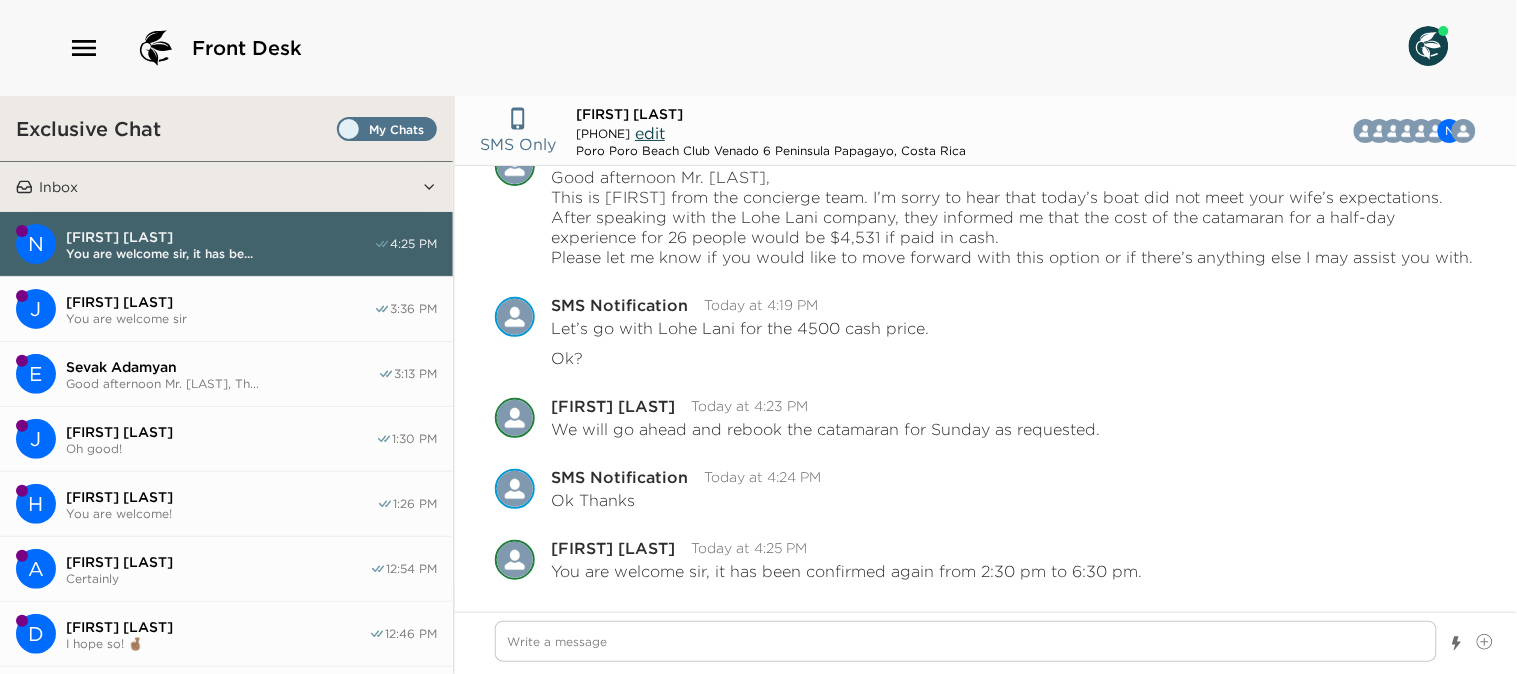 type on "x" 